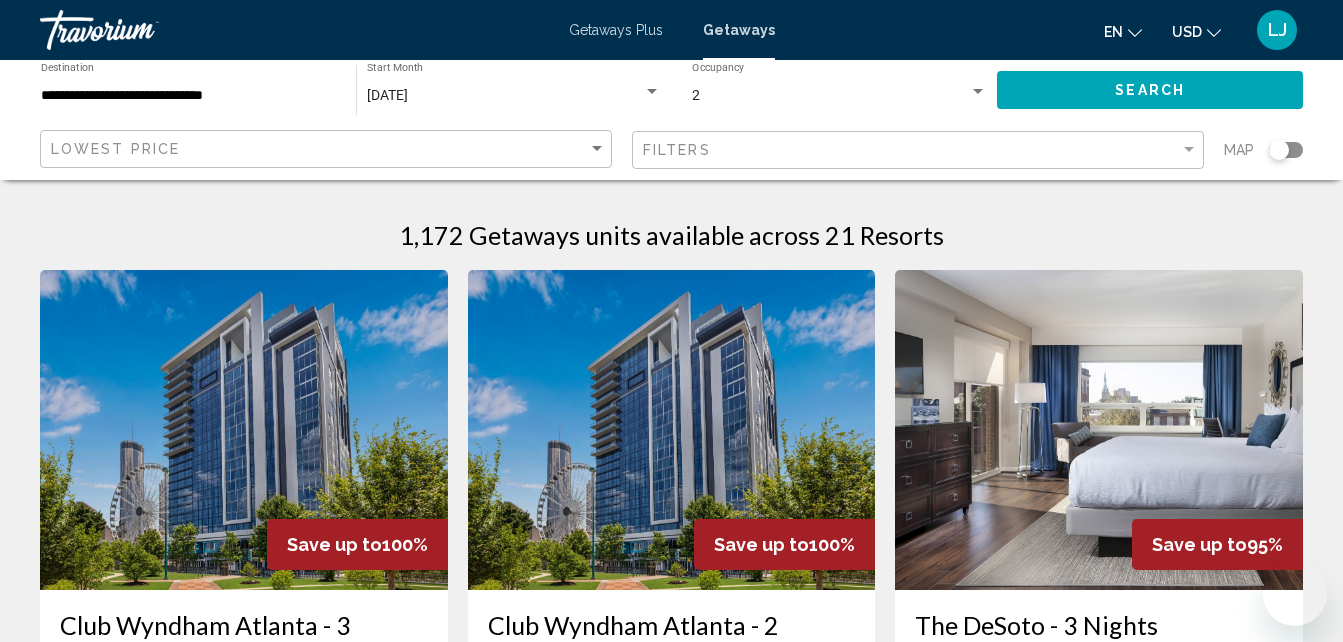 scroll, scrollTop: 0, scrollLeft: 0, axis: both 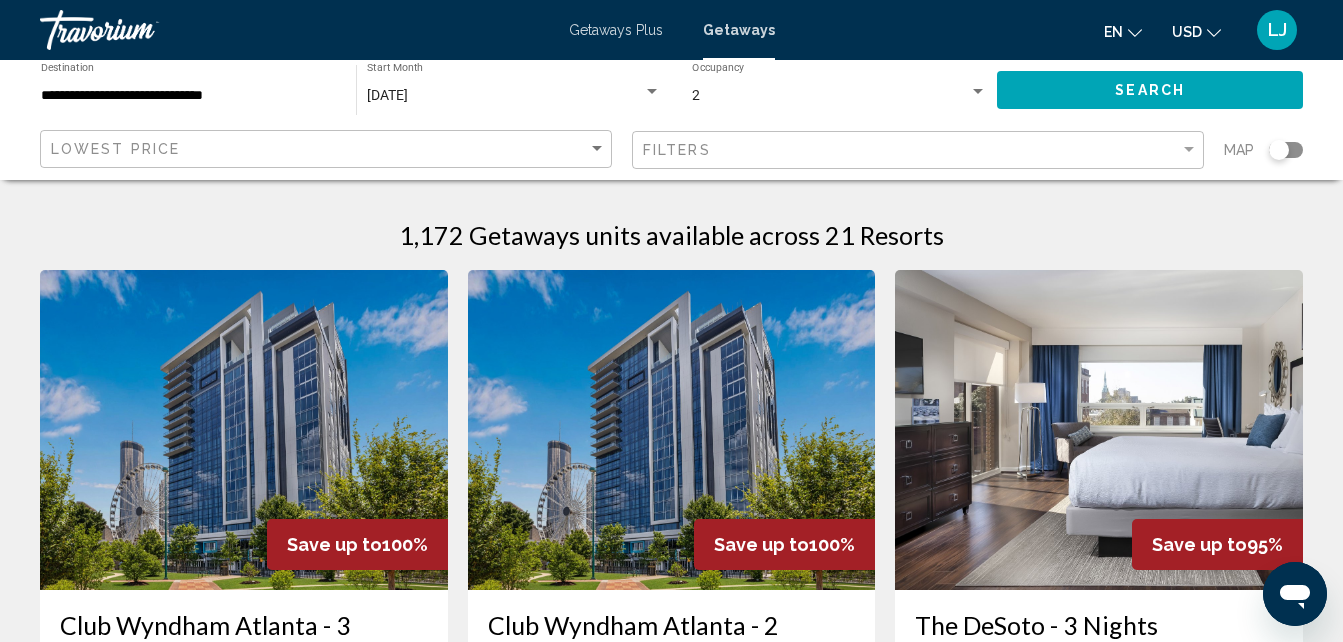 drag, startPoint x: 1353, startPoint y: 106, endPoint x: 1341, endPoint y: 118, distance: 16.970562 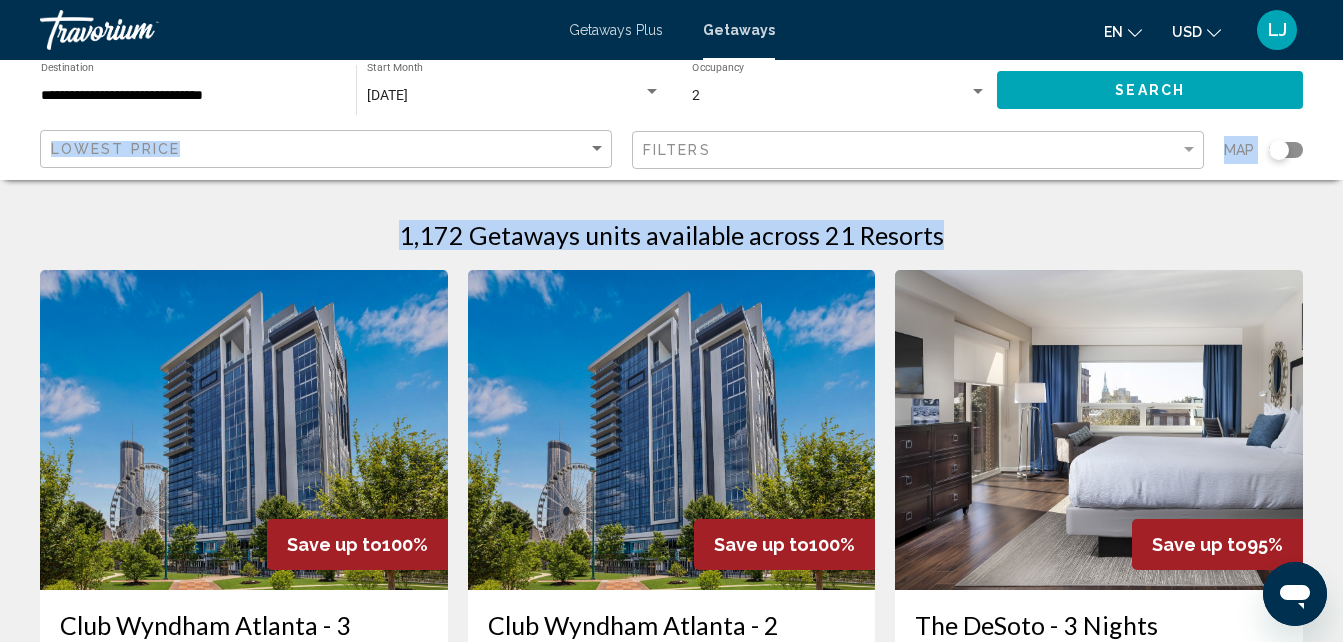 click on "**********" at bounding box center (671, 321) 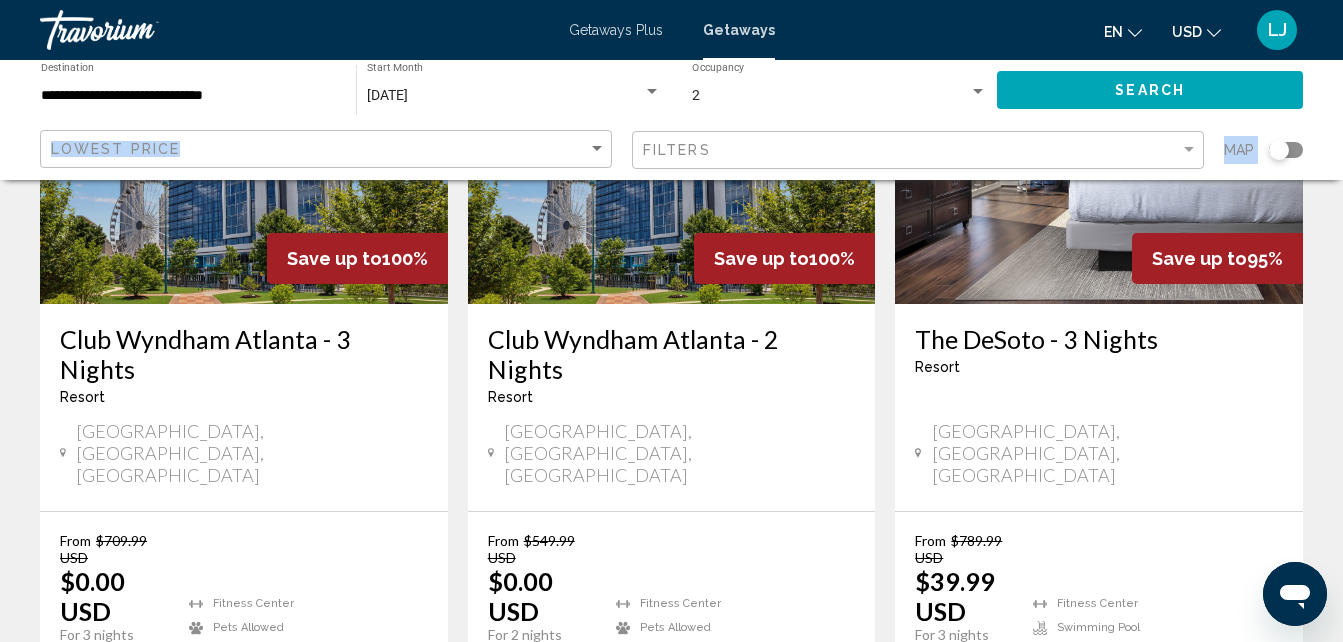 scroll, scrollTop: 292, scrollLeft: 0, axis: vertical 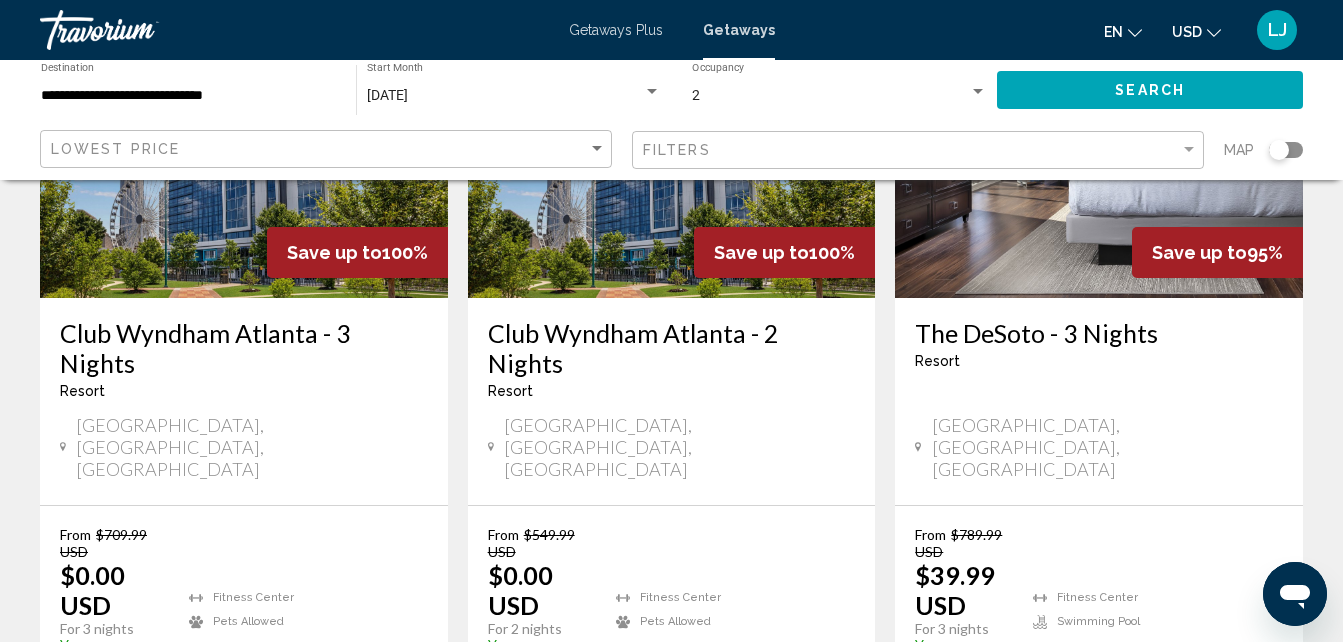 click on "[GEOGRAPHIC_DATA], [GEOGRAPHIC_DATA], [GEOGRAPHIC_DATA]" at bounding box center [244, 447] 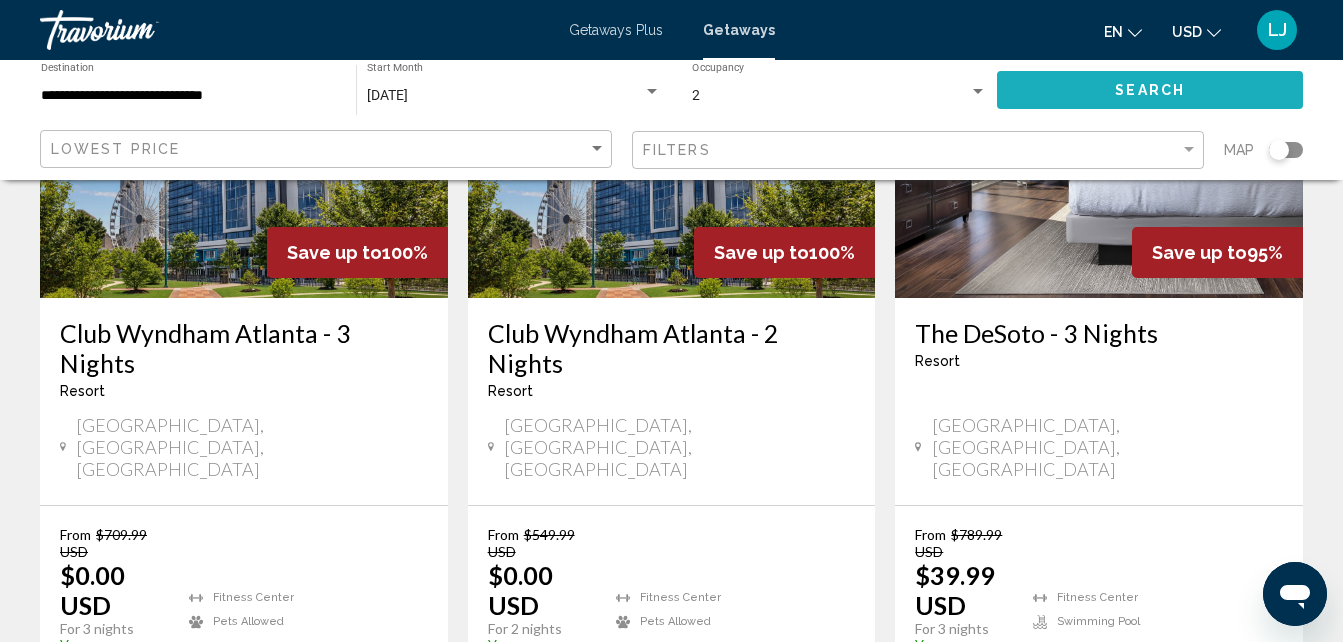 click on "Search" 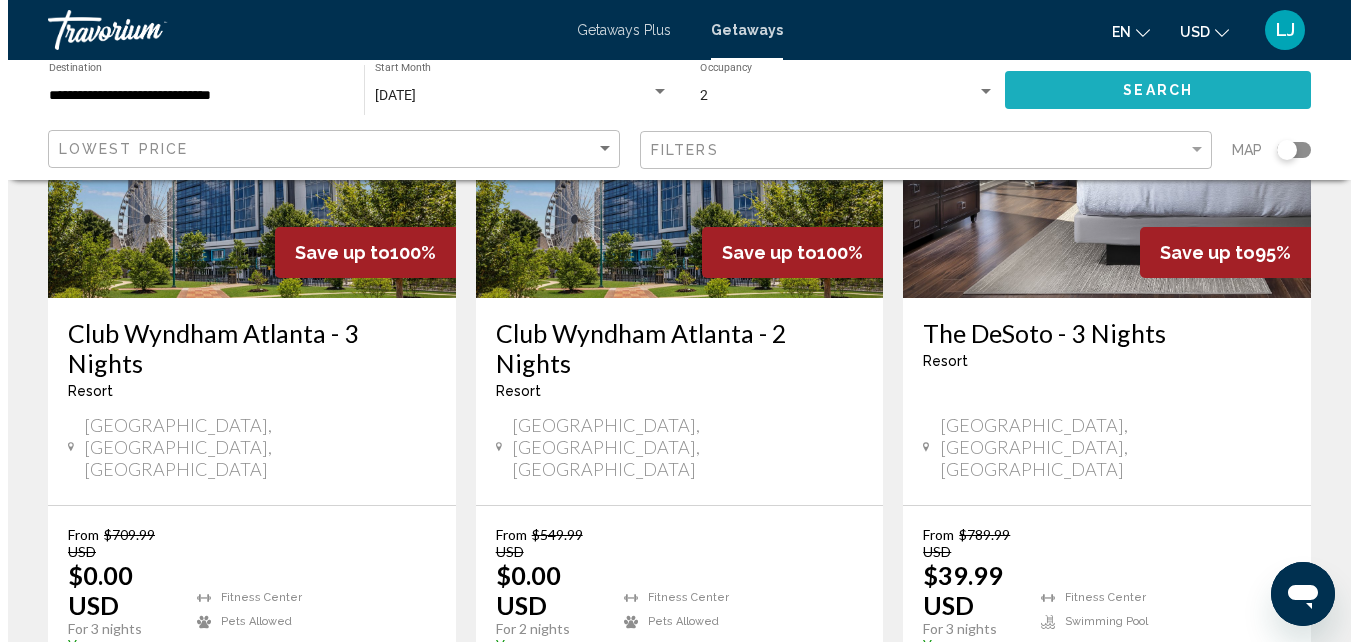 scroll, scrollTop: 0, scrollLeft: 0, axis: both 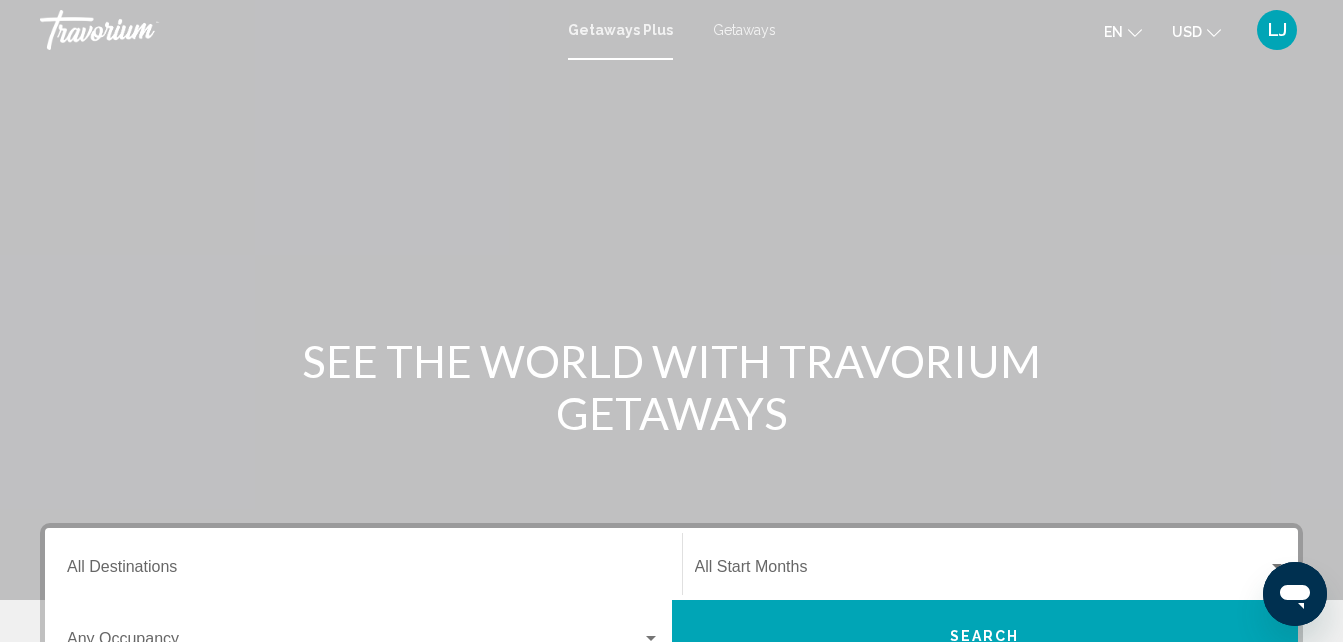 click on "Destination All Destinations" at bounding box center [363, 571] 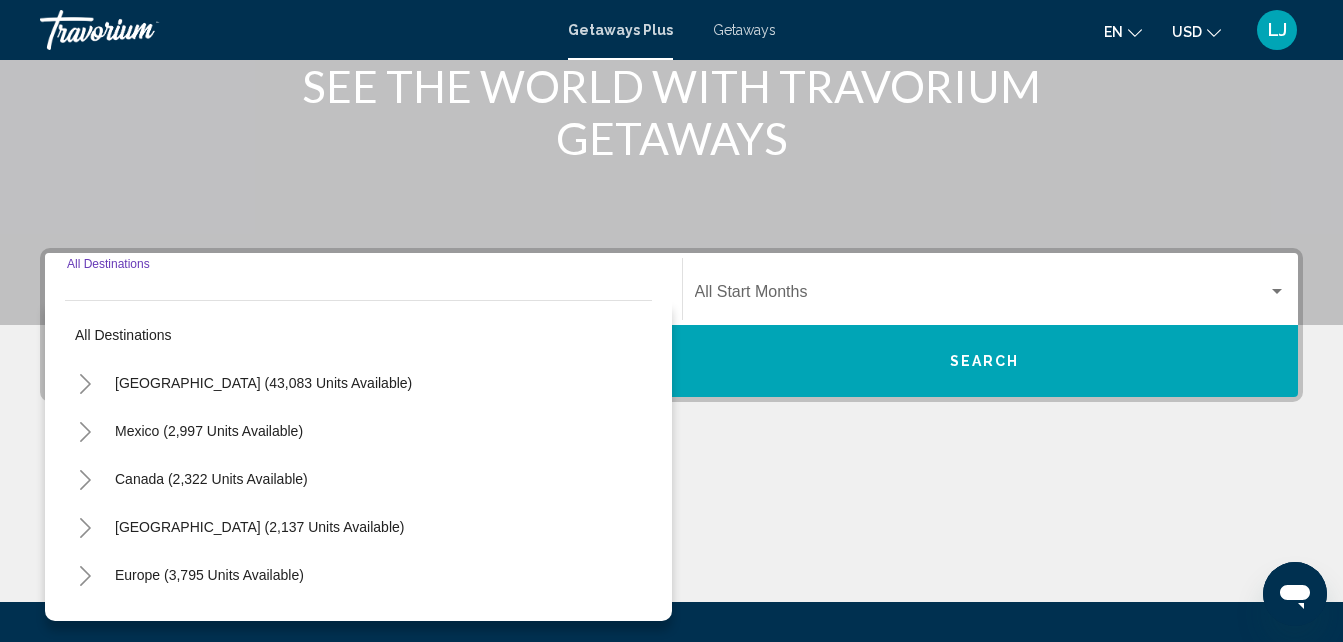 scroll, scrollTop: 458, scrollLeft: 0, axis: vertical 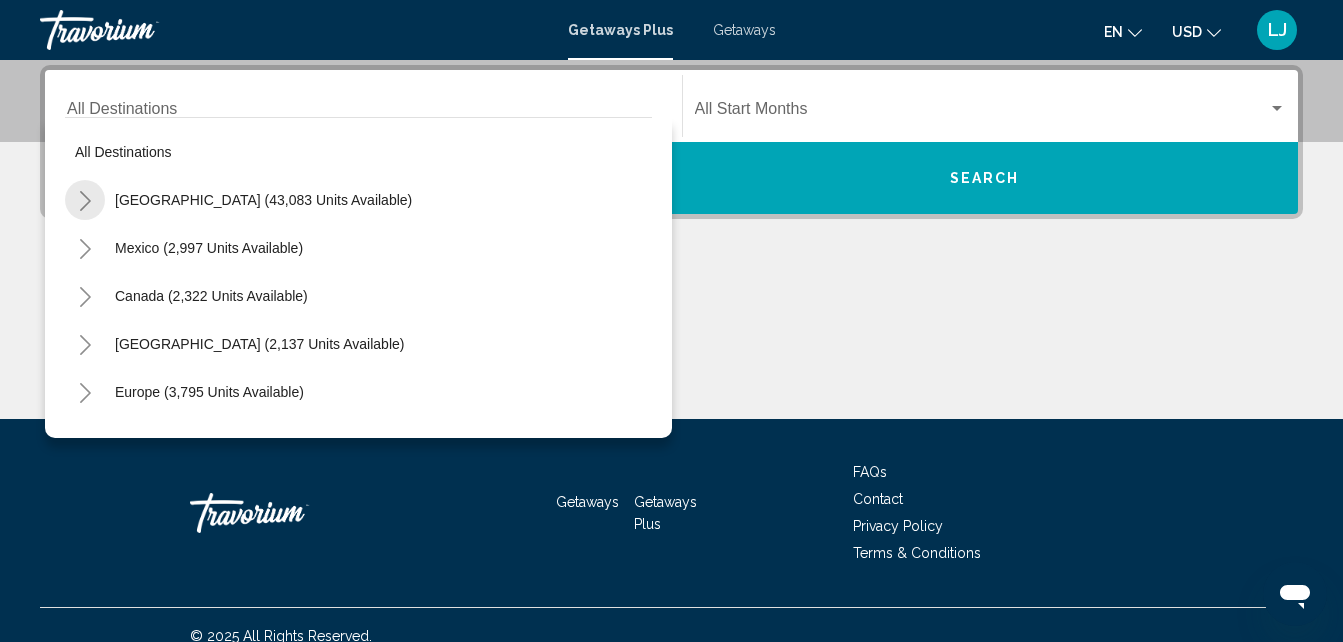 click 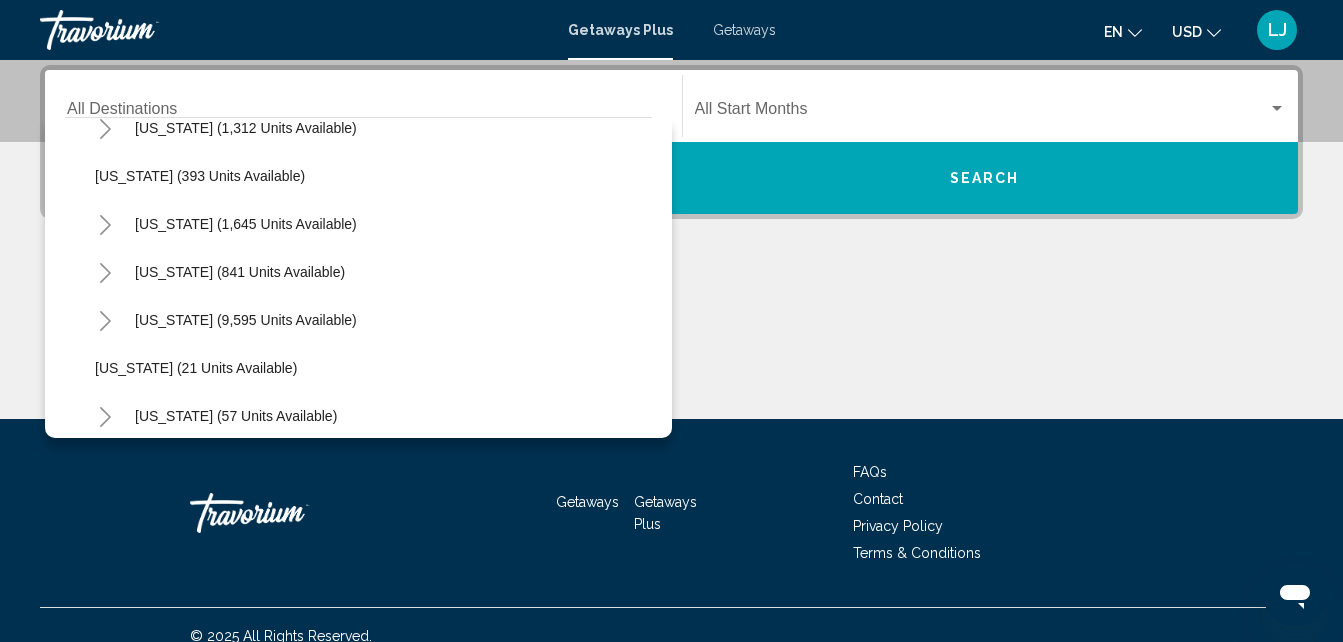 scroll, scrollTop: 187, scrollLeft: 0, axis: vertical 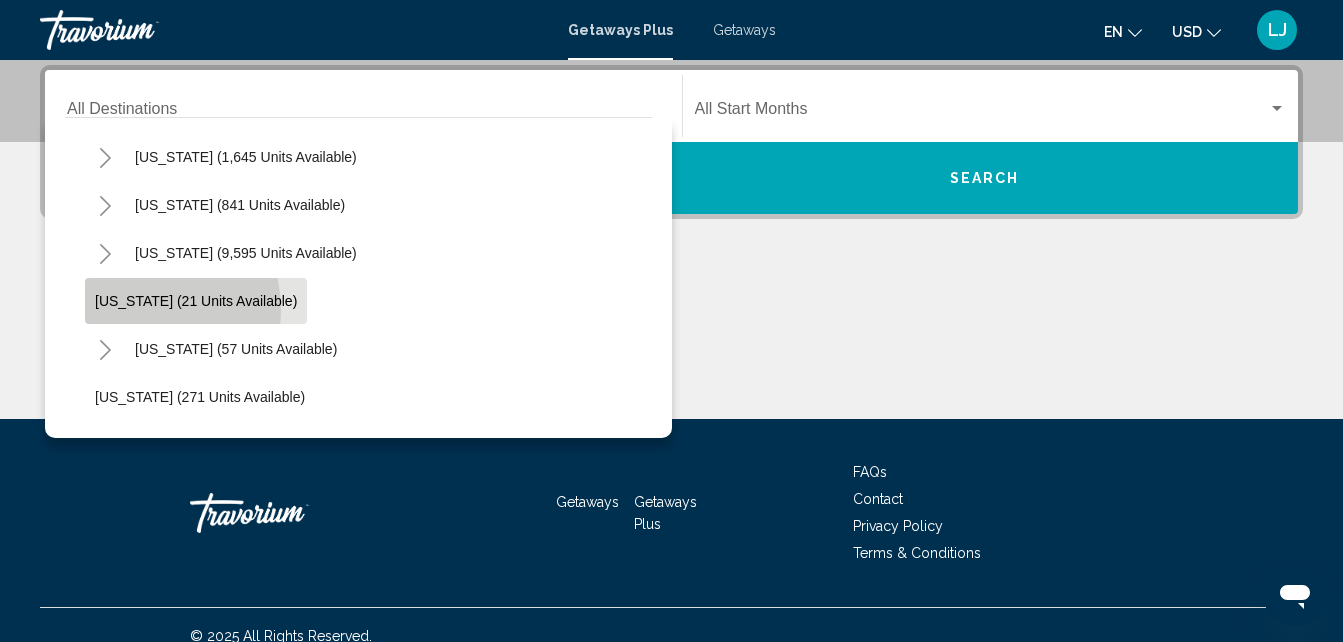 click on "[US_STATE] (21 units available)" 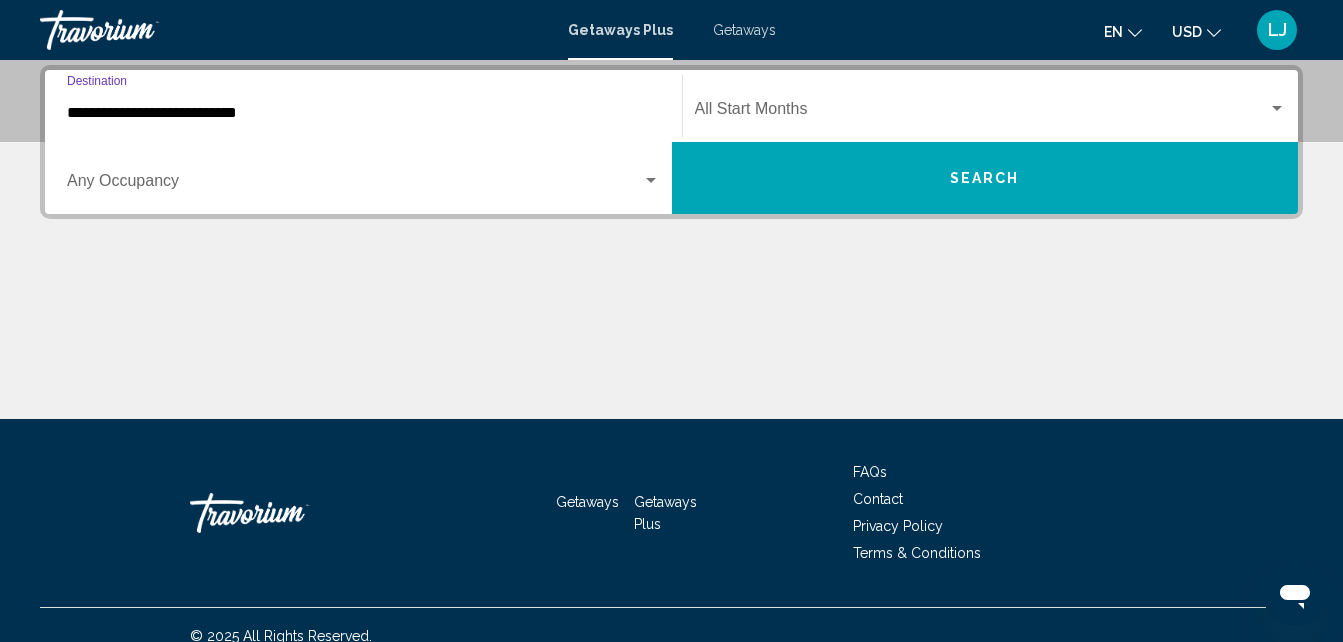 click on "Occupancy Any Occupancy" at bounding box center [363, 178] 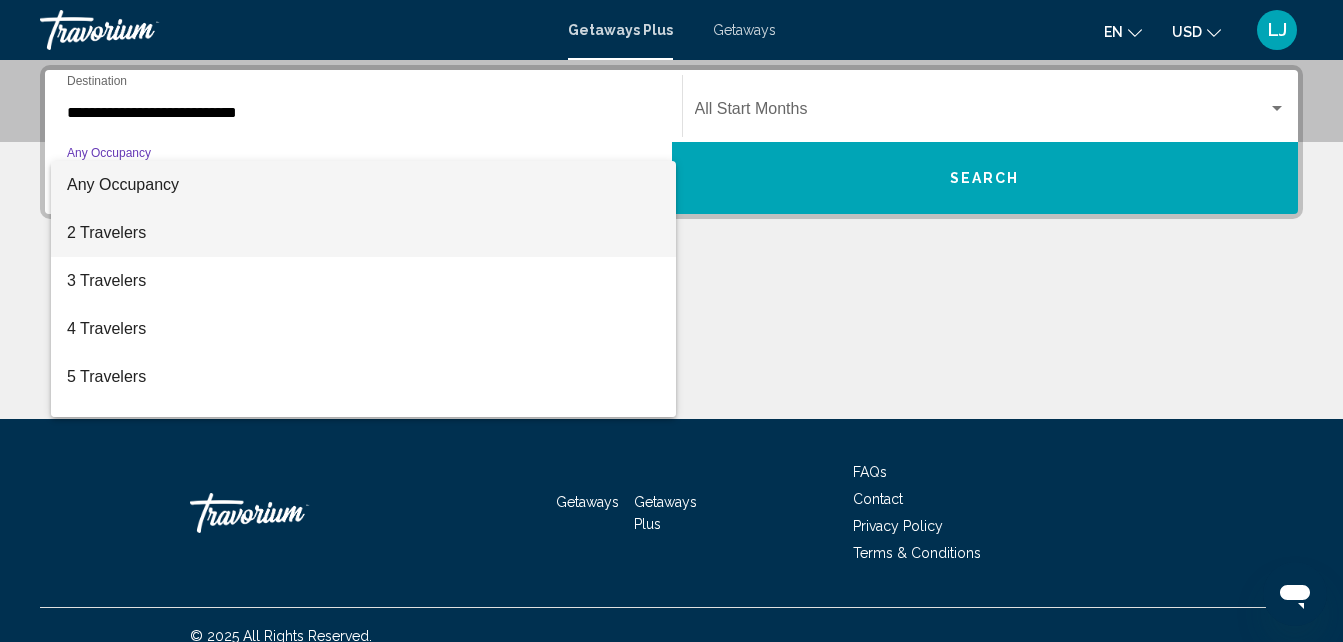 click on "2 Travelers" at bounding box center [363, 233] 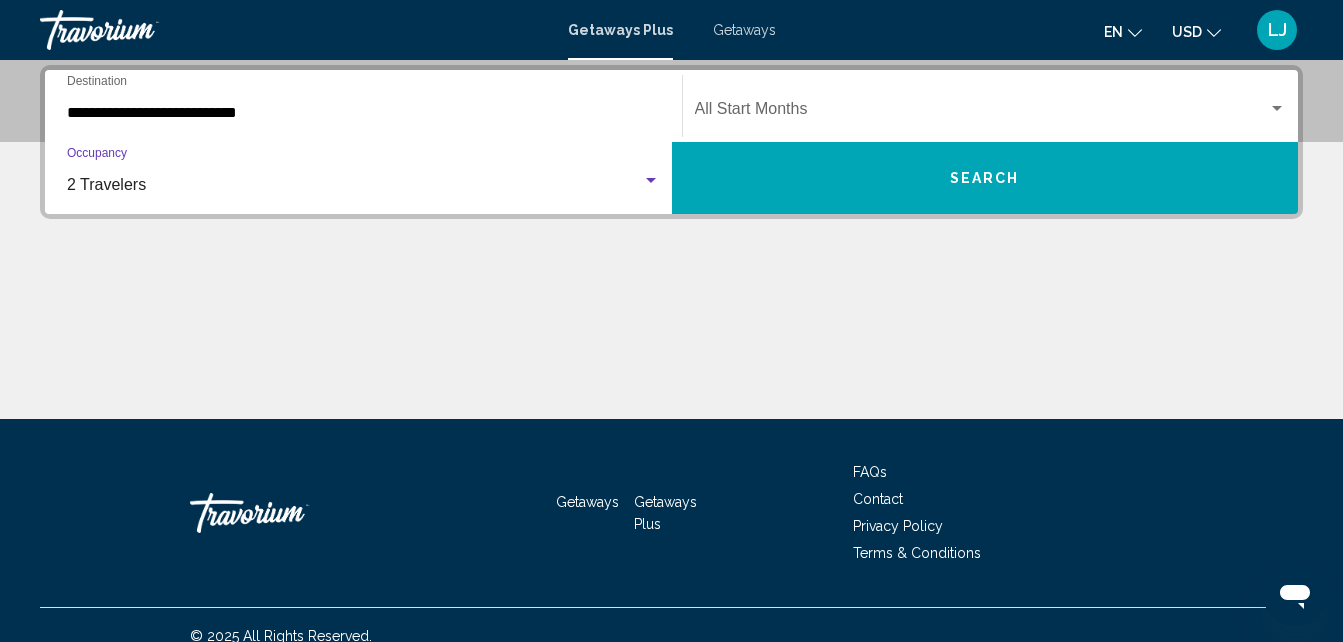 click at bounding box center [982, 113] 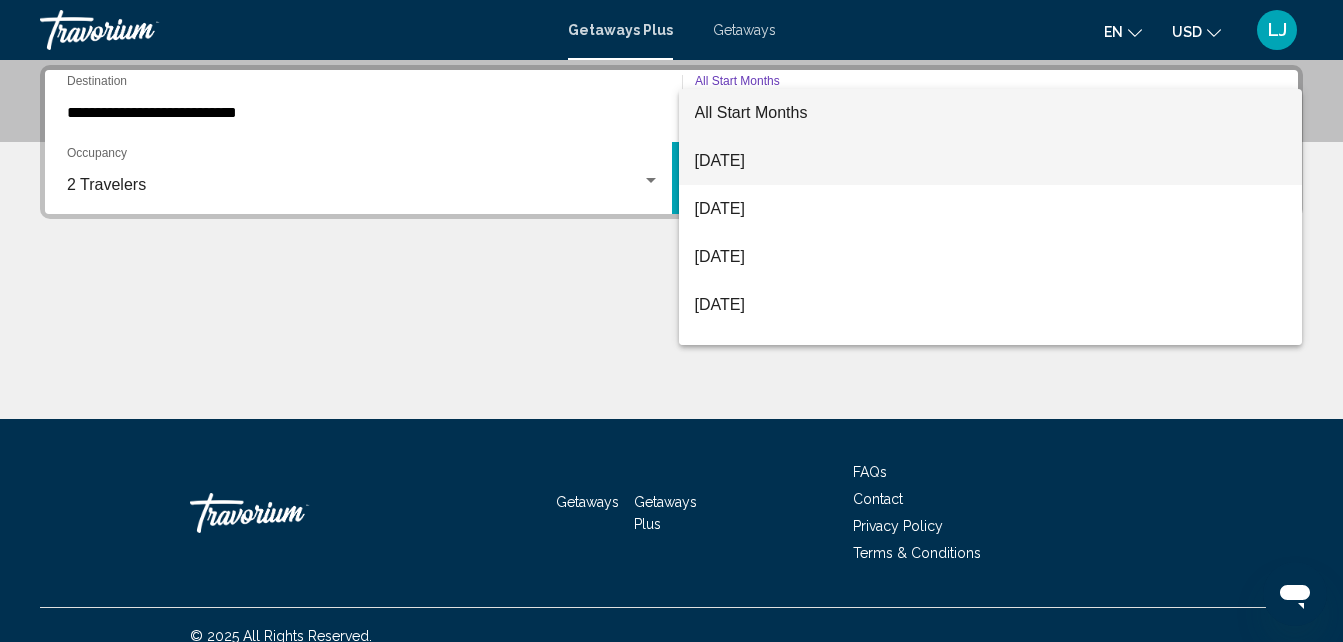click on "[DATE]" at bounding box center (991, 161) 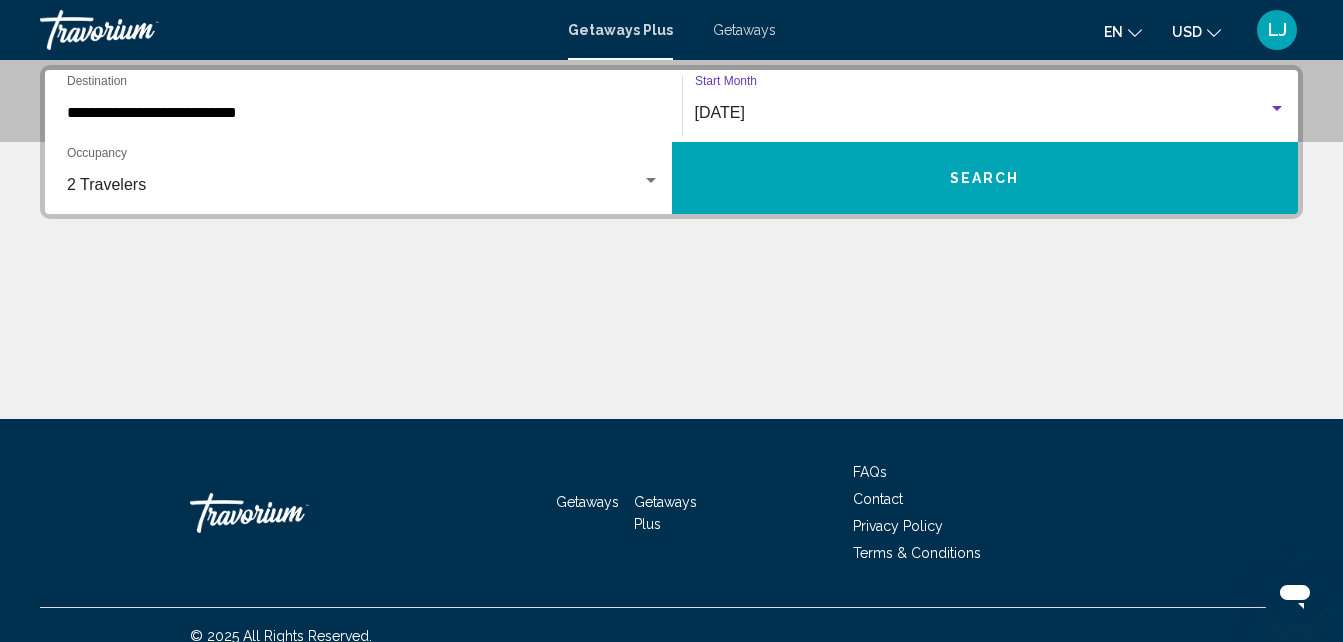 click on "Search" at bounding box center (985, 178) 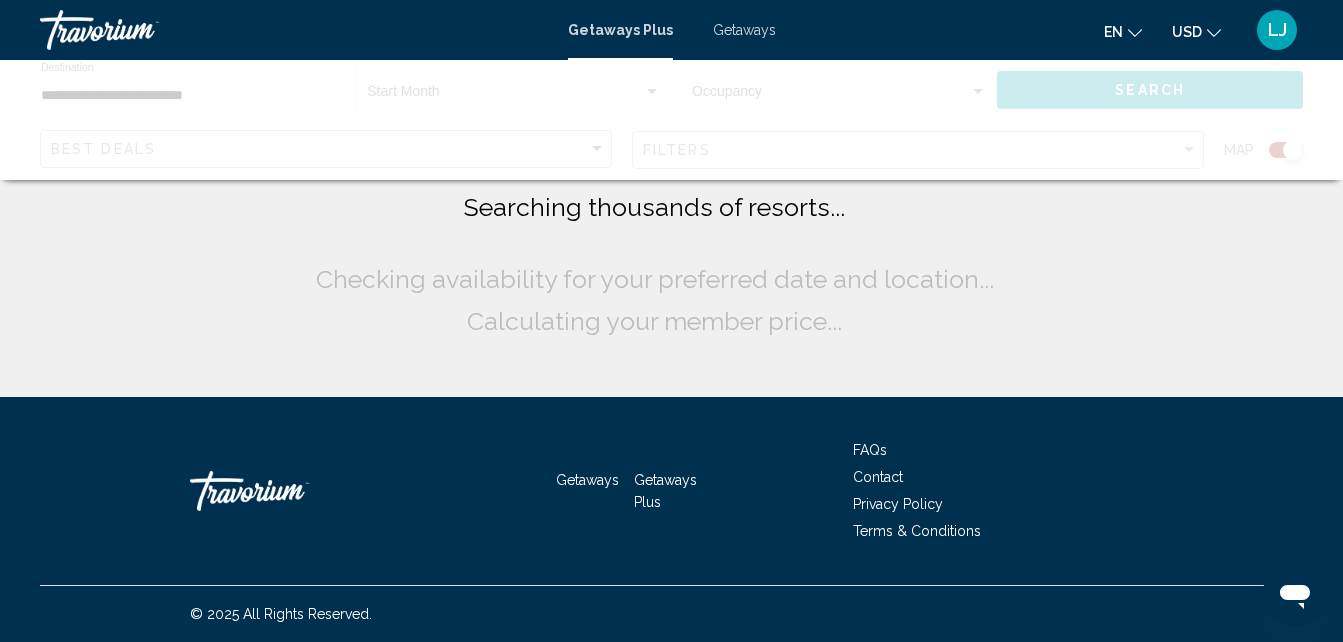 scroll, scrollTop: 0, scrollLeft: 0, axis: both 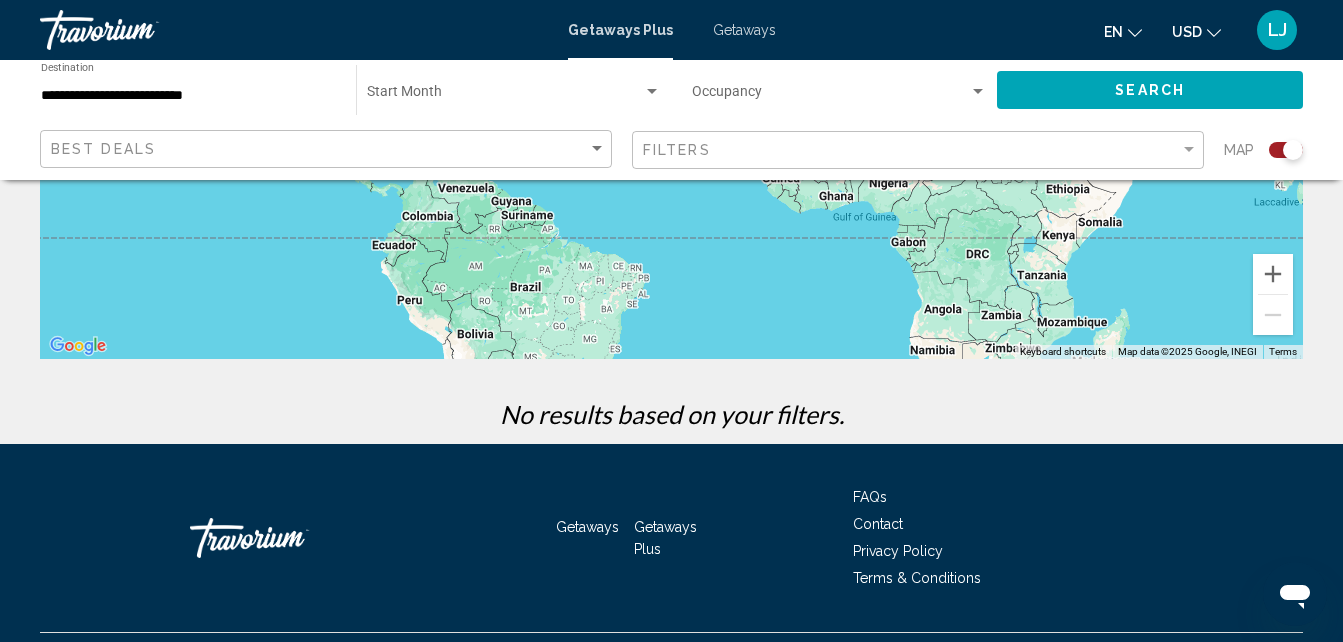 click on "← Move left → Move right ↑ Move up ↓ Move down + Zoom in - Zoom out Home Jump left by 75% End Jump right by 75% Page Up Jump up by 75% Page Down Jump down by 75% To navigate, press the arrow keys. Keyboard shortcuts Map Data Map data ©2025 Google, INEGI Map data ©2025 Google, INEGI 1000 km  Click to toggle between metric and imperial units Terms Report a map error No results based on your filters." at bounding box center (671, 101) 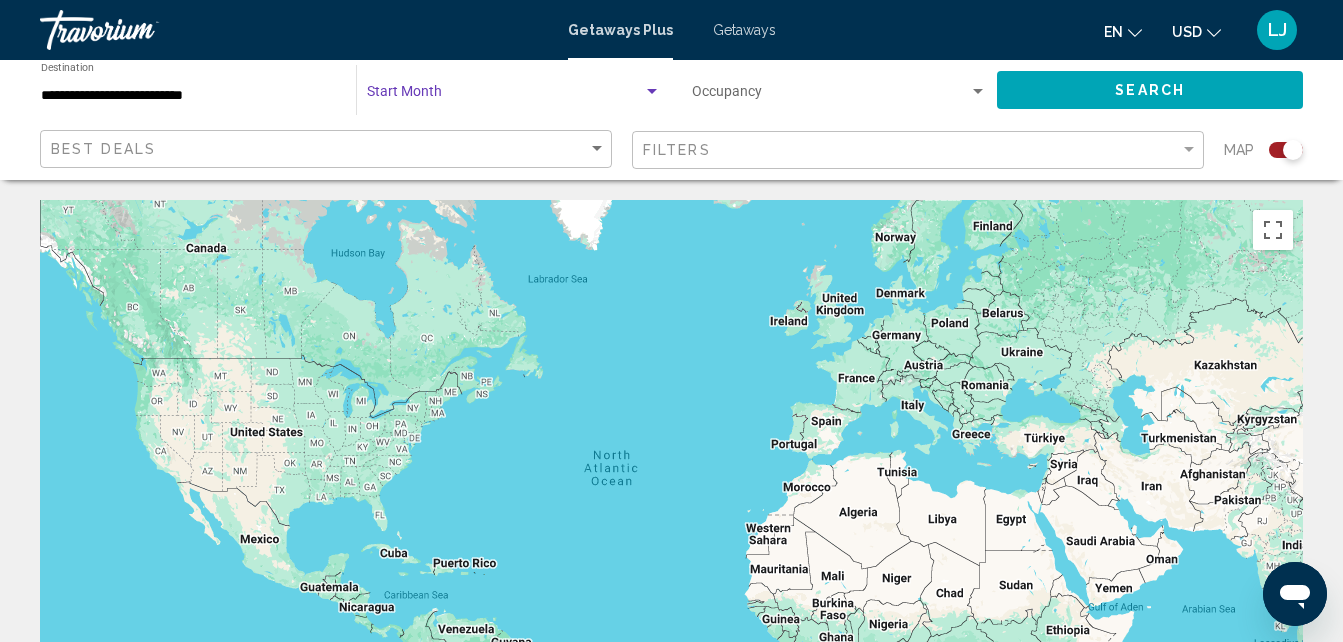 click at bounding box center (505, 96) 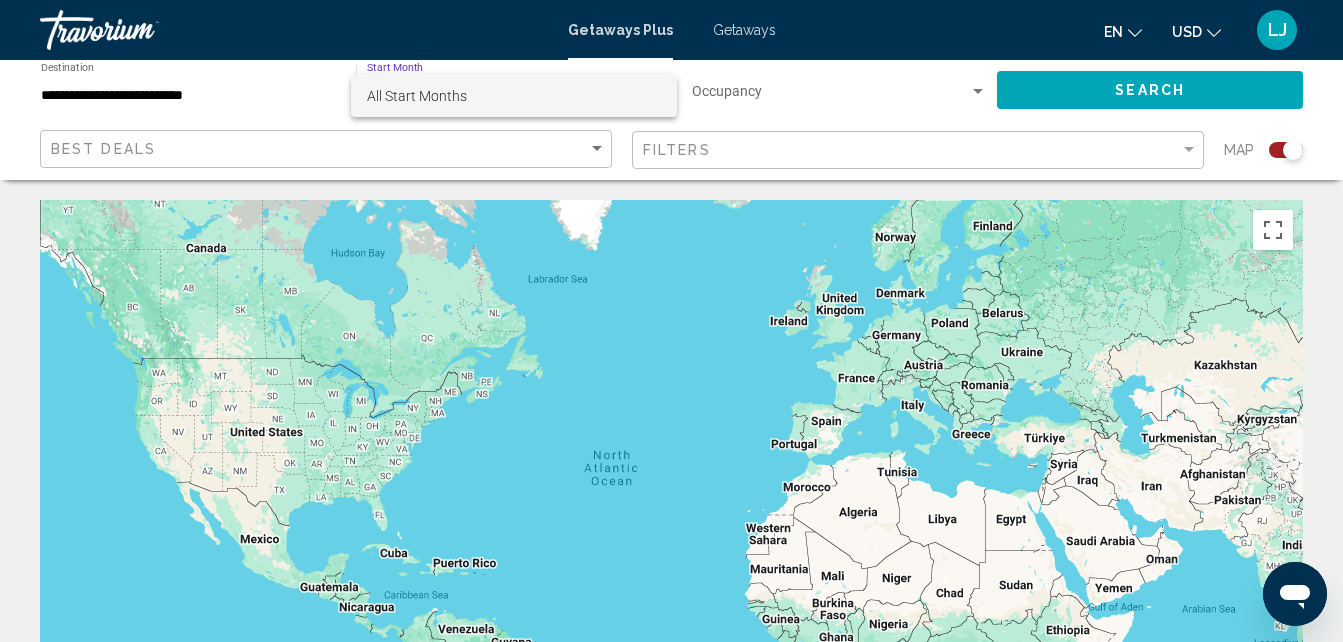 click at bounding box center [671, 321] 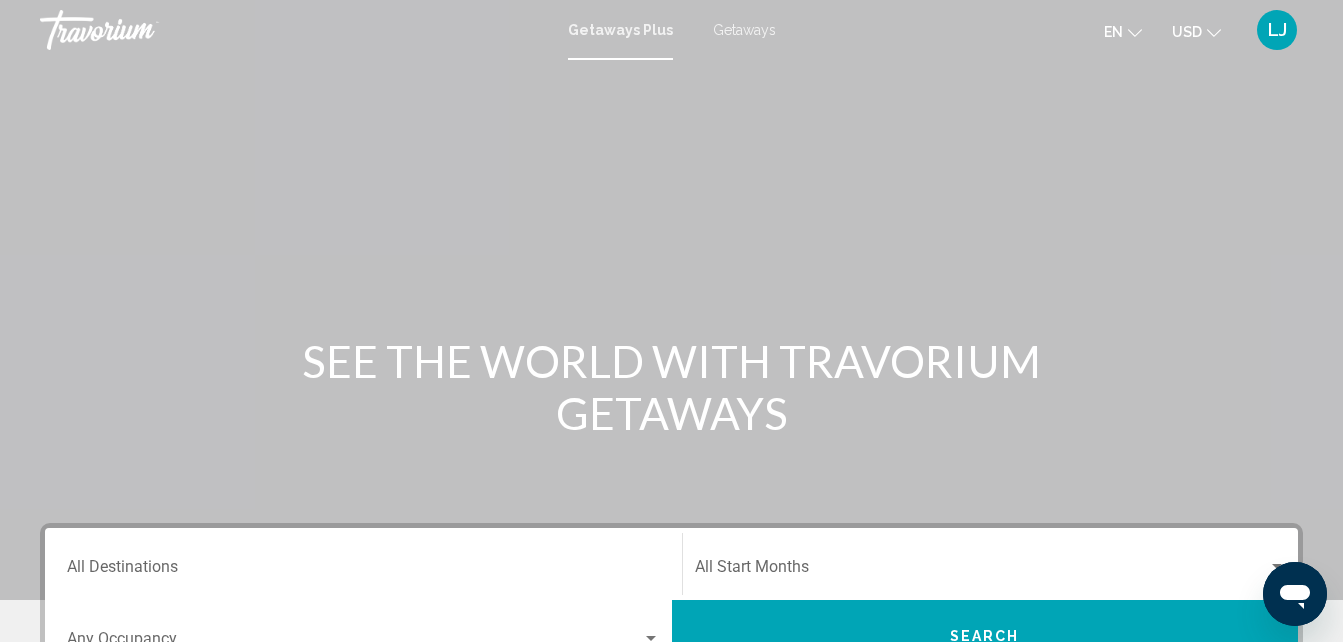 click on "Destination All Destinations" at bounding box center [363, 571] 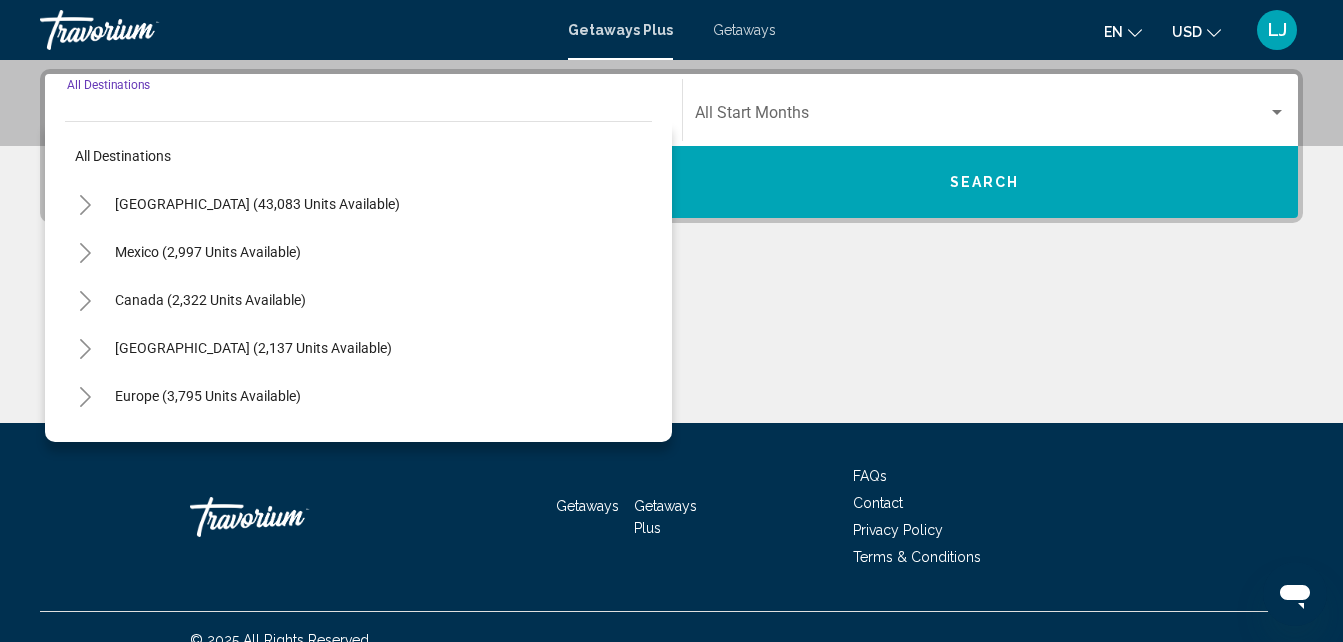 scroll, scrollTop: 458, scrollLeft: 0, axis: vertical 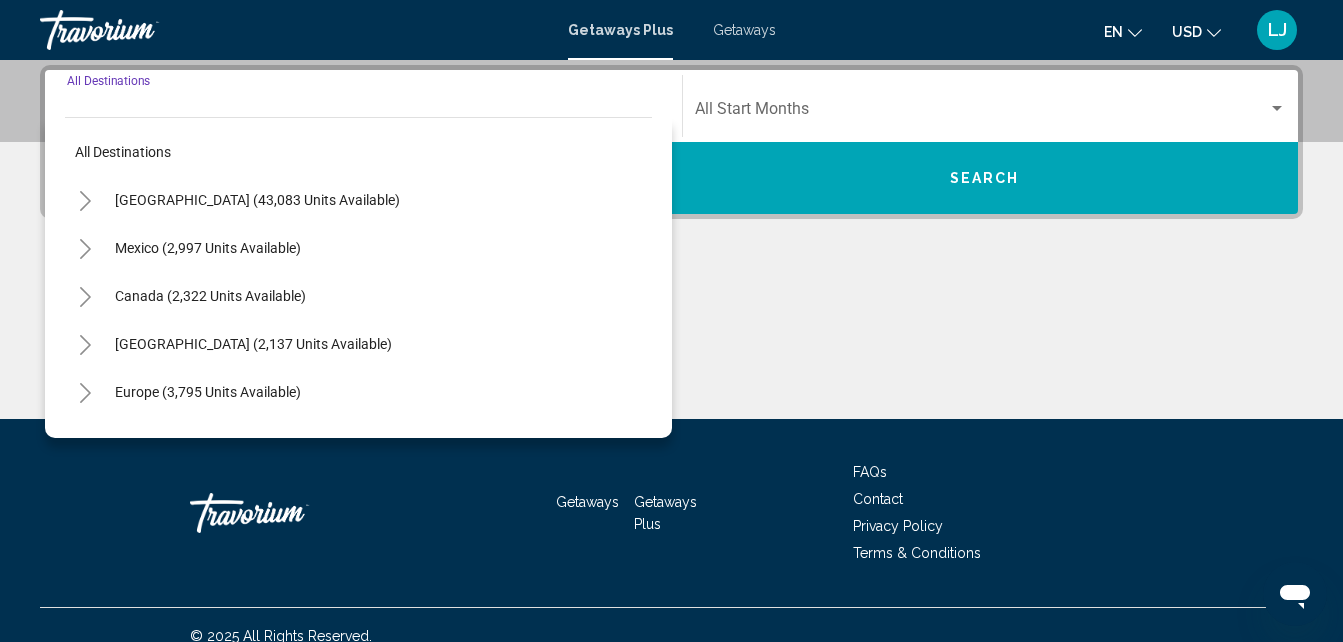click 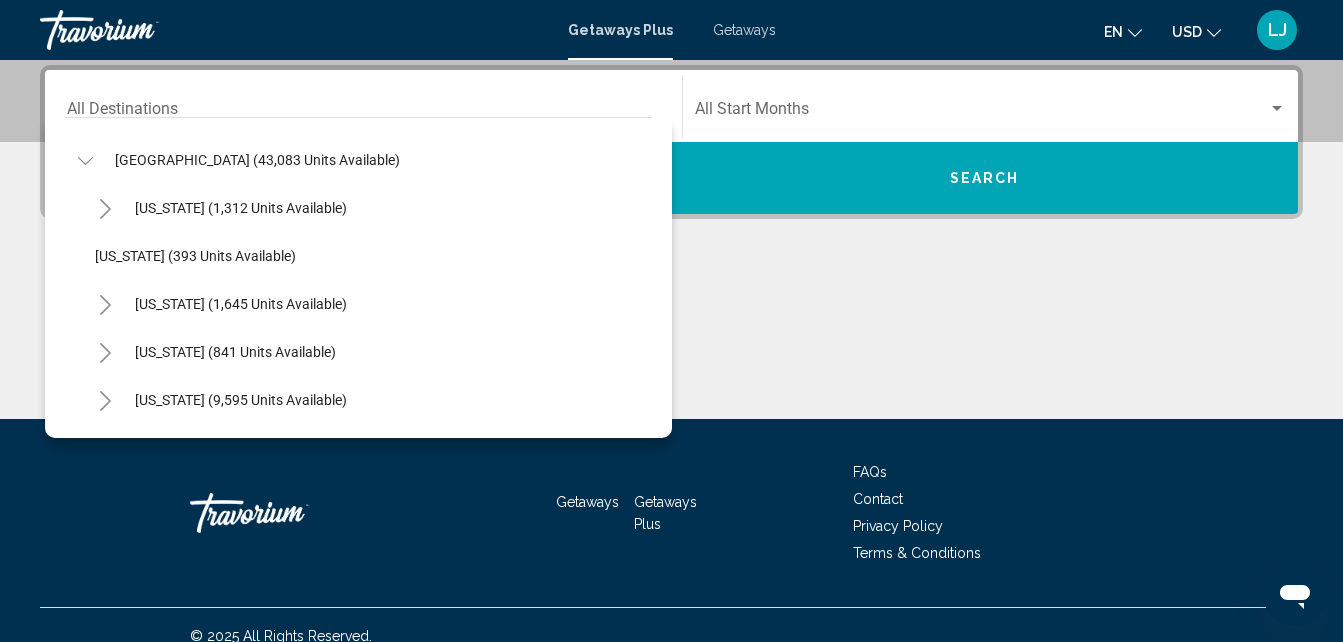 scroll, scrollTop: 67, scrollLeft: 0, axis: vertical 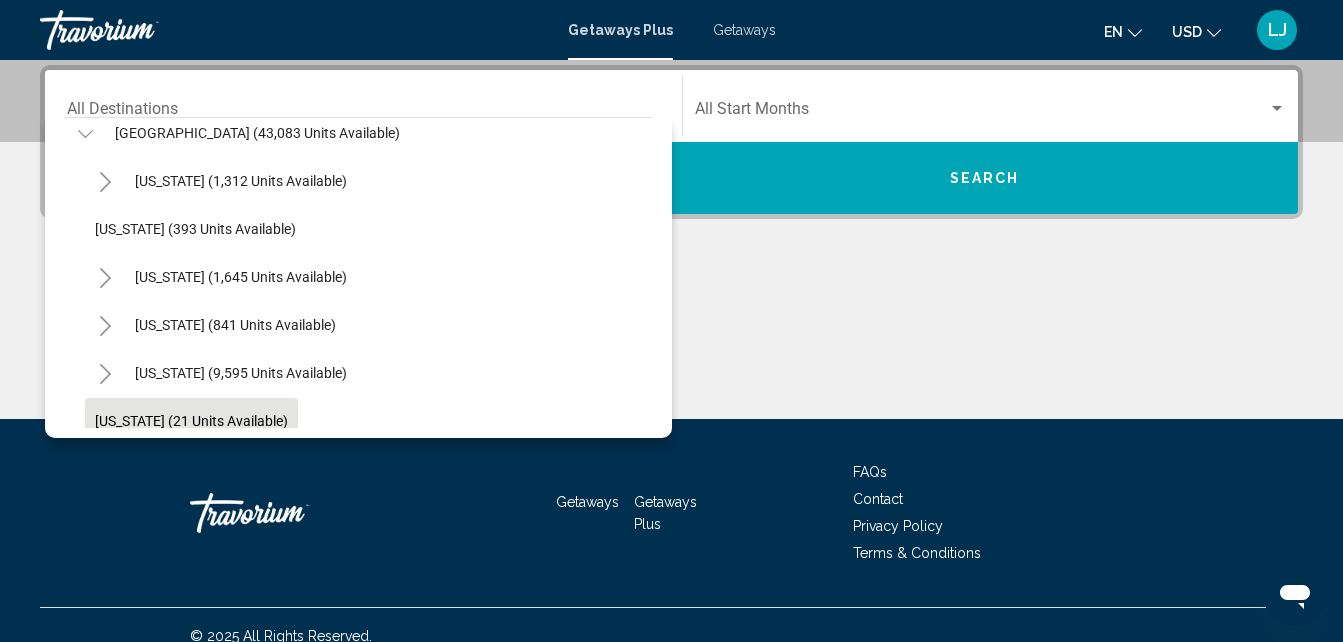 click on "[US_STATE] (21 units available)" 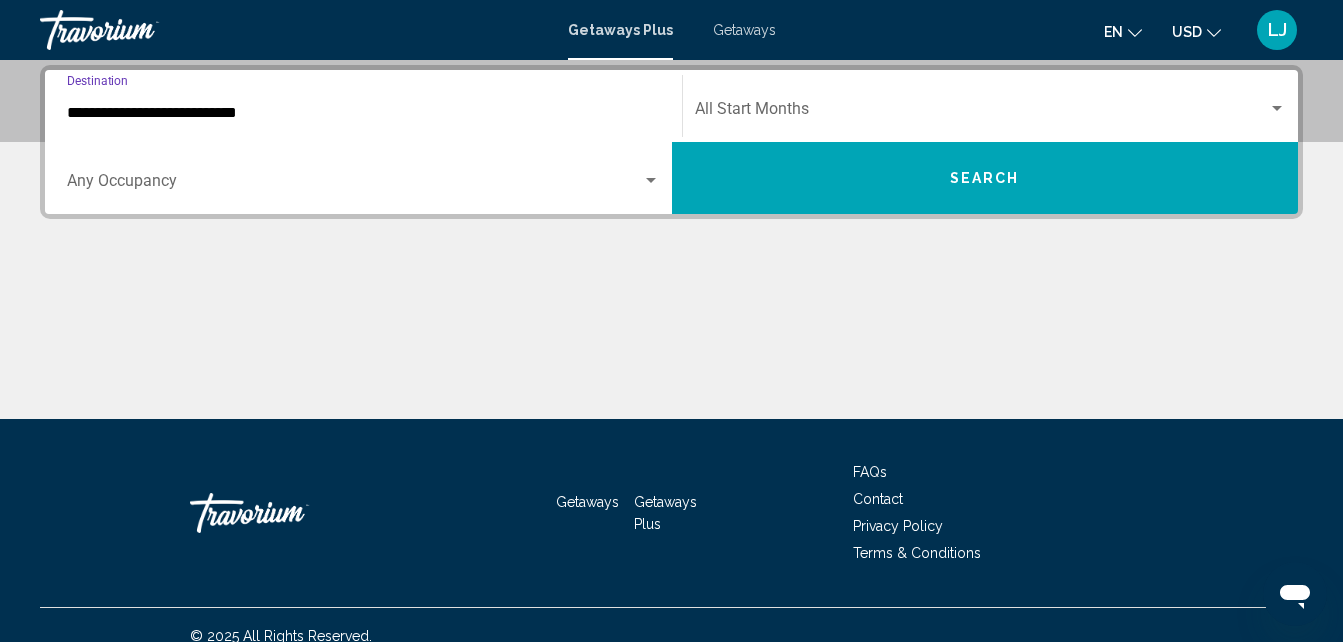 click at bounding box center [651, 181] 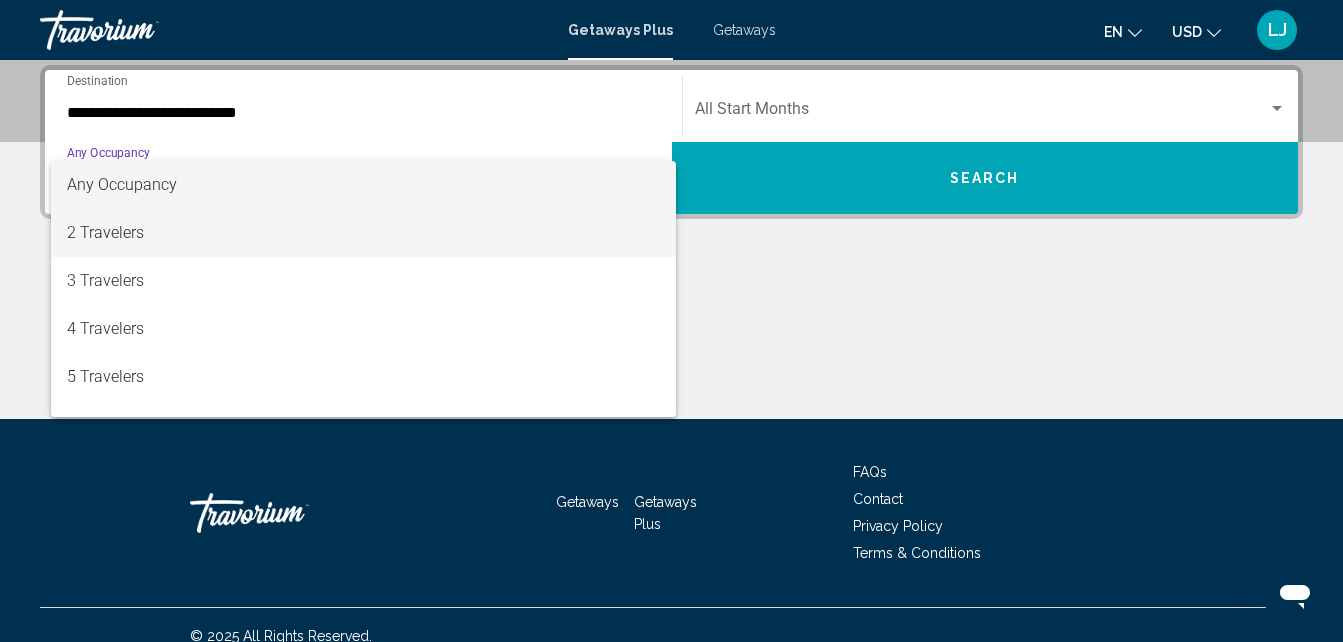 click on "2 Travelers" at bounding box center (363, 233) 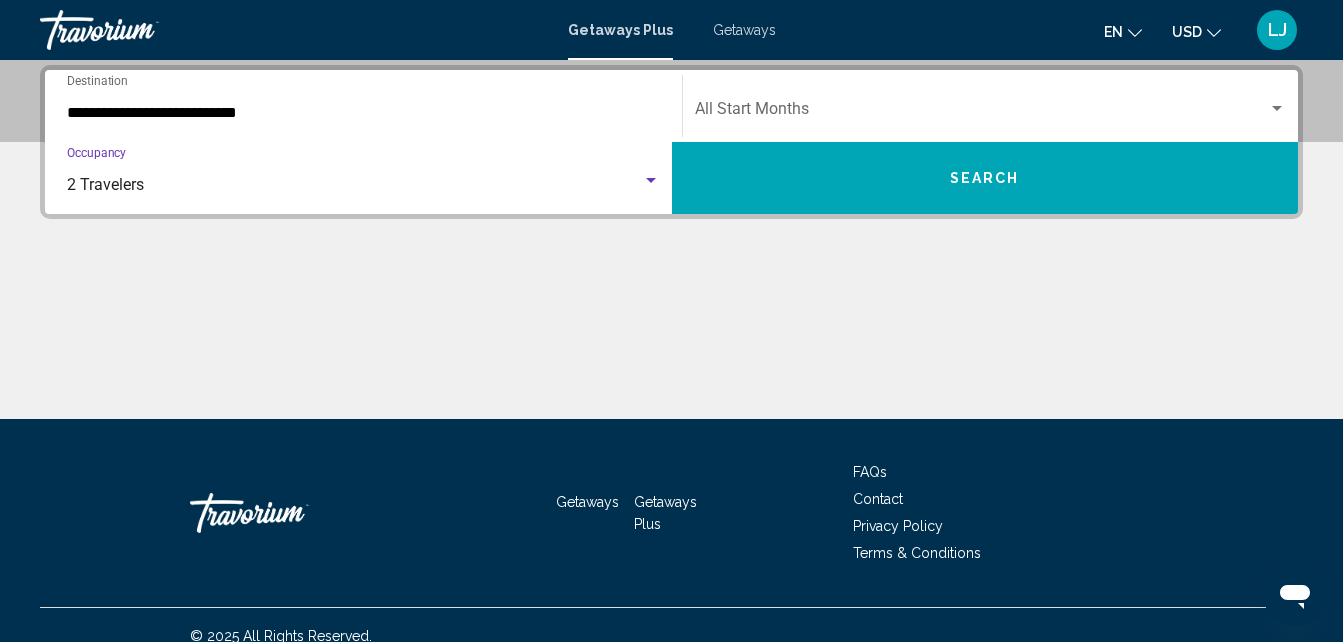 click at bounding box center (982, 113) 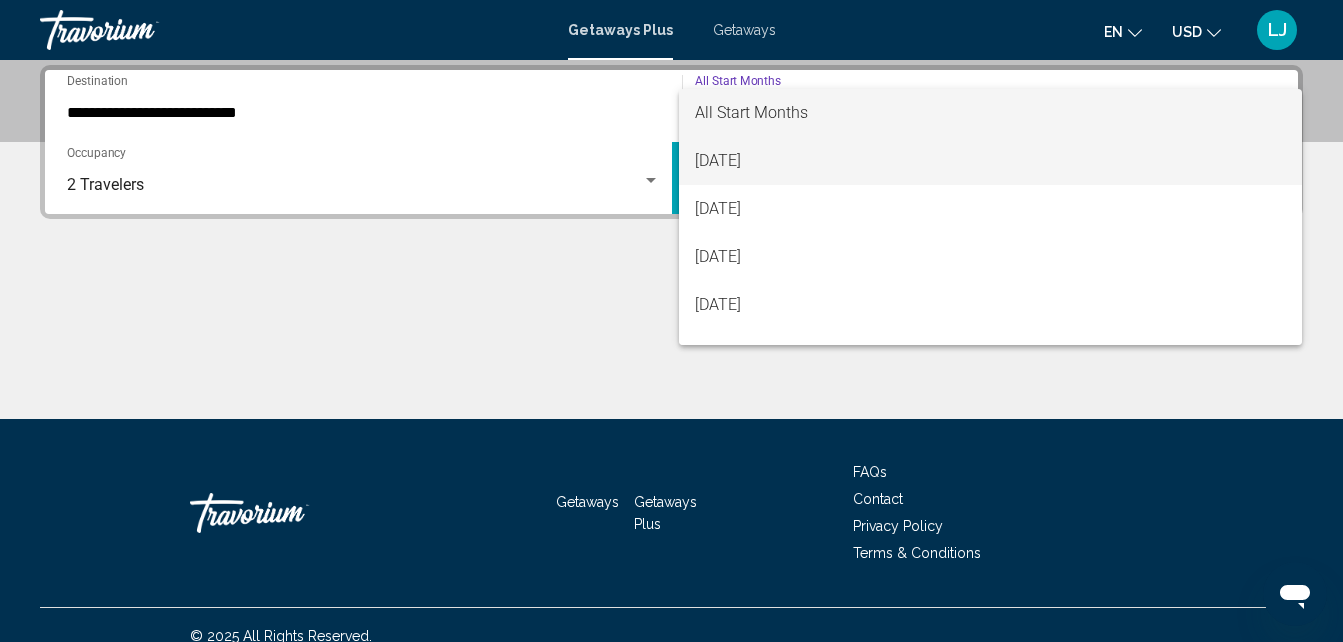 click on "[DATE]" at bounding box center (991, 161) 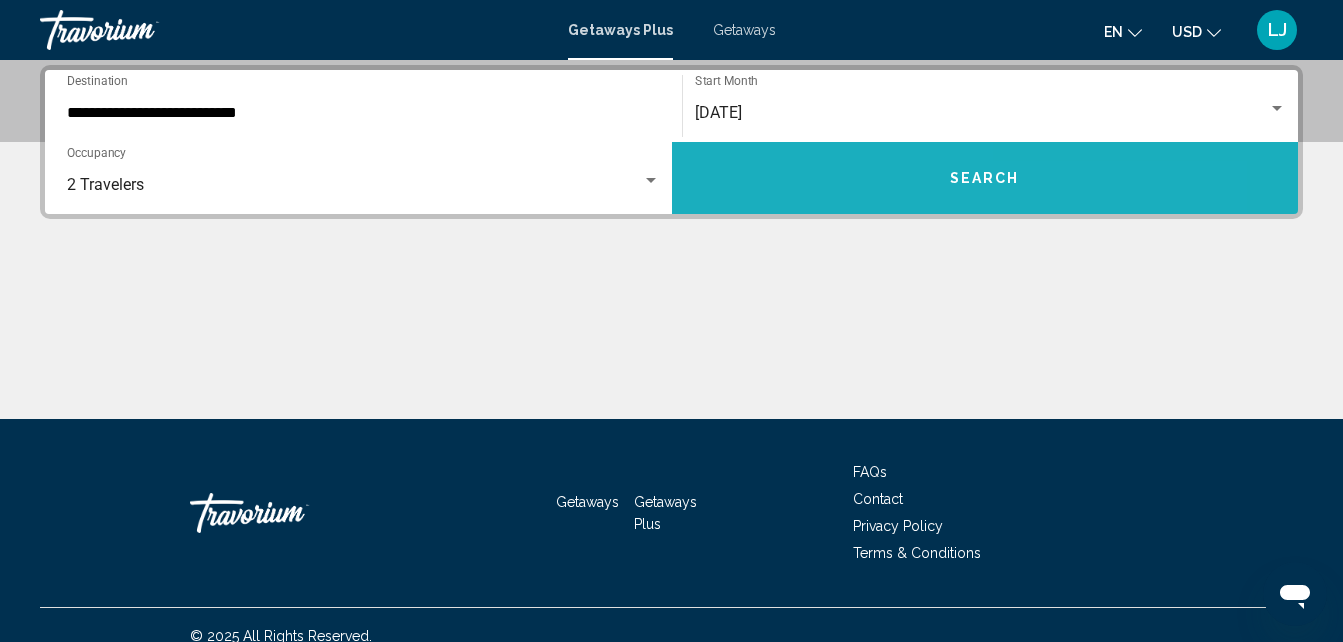 click on "Search" at bounding box center (985, 178) 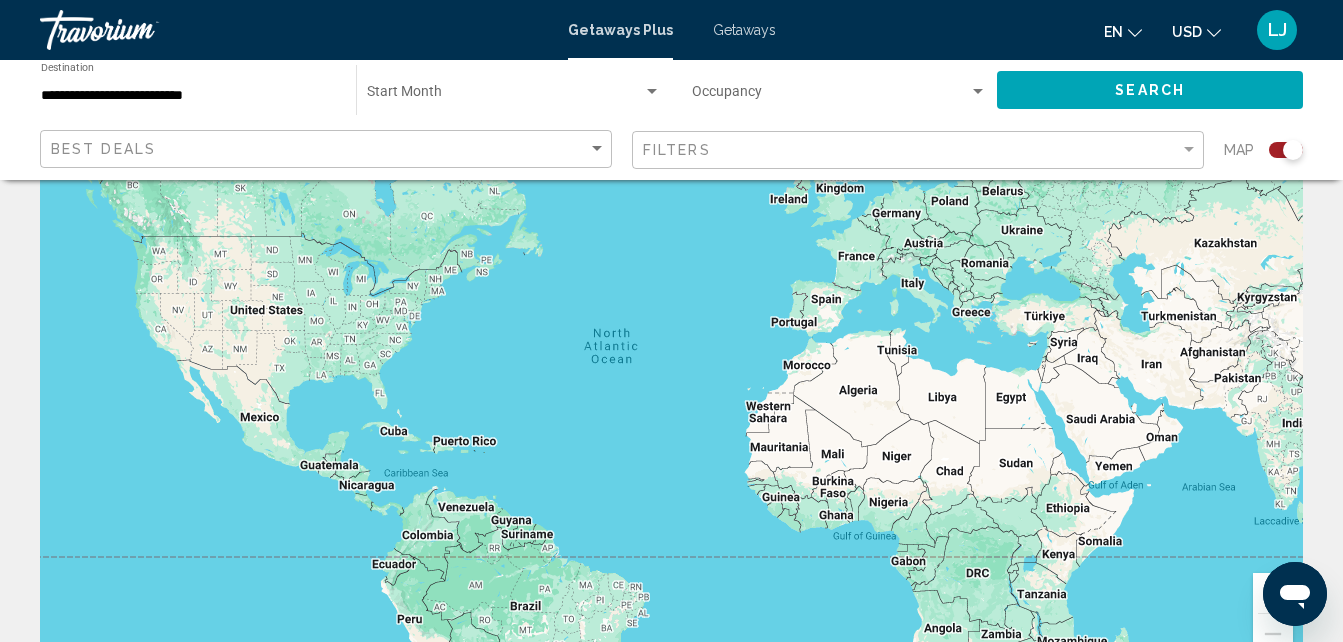 scroll, scrollTop: 40, scrollLeft: 0, axis: vertical 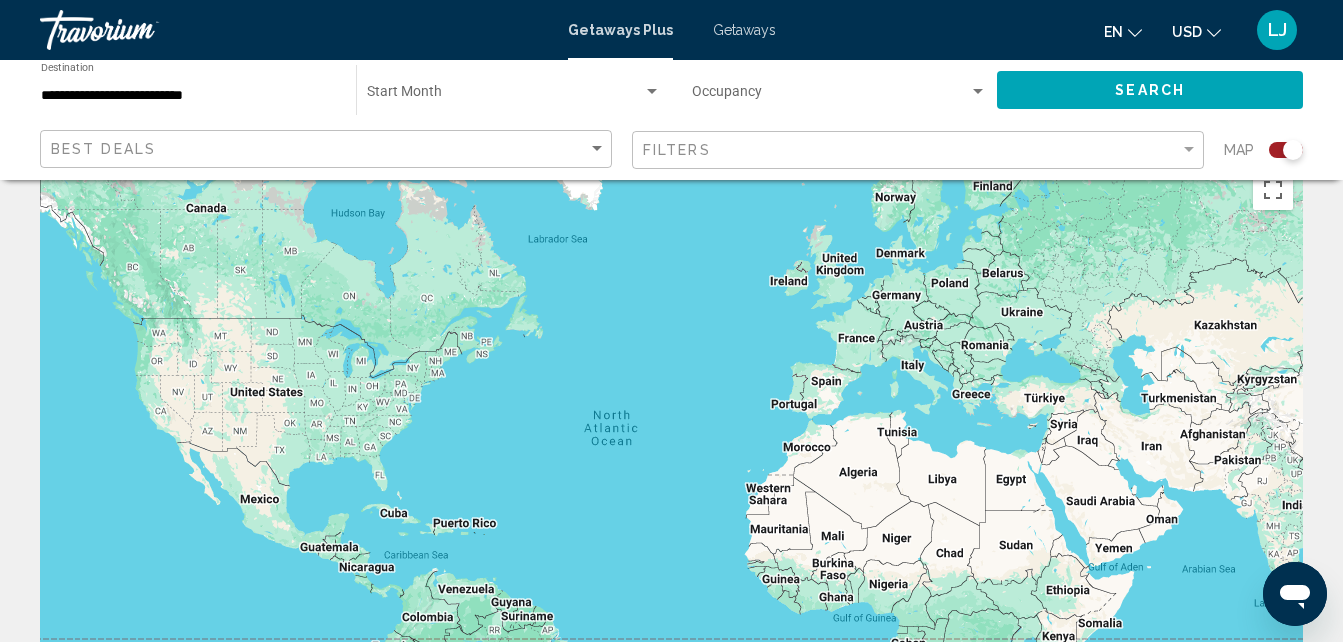 click on "Getaways Plus  Getaways en
English Español Français Italiano Português русский USD
USD ($) MXN (Mex$) CAD (Can$) GBP (£) EUR (€) AUD (A$) NZD (NZ$) CNY (CN¥) LJ Login" at bounding box center [671, 30] 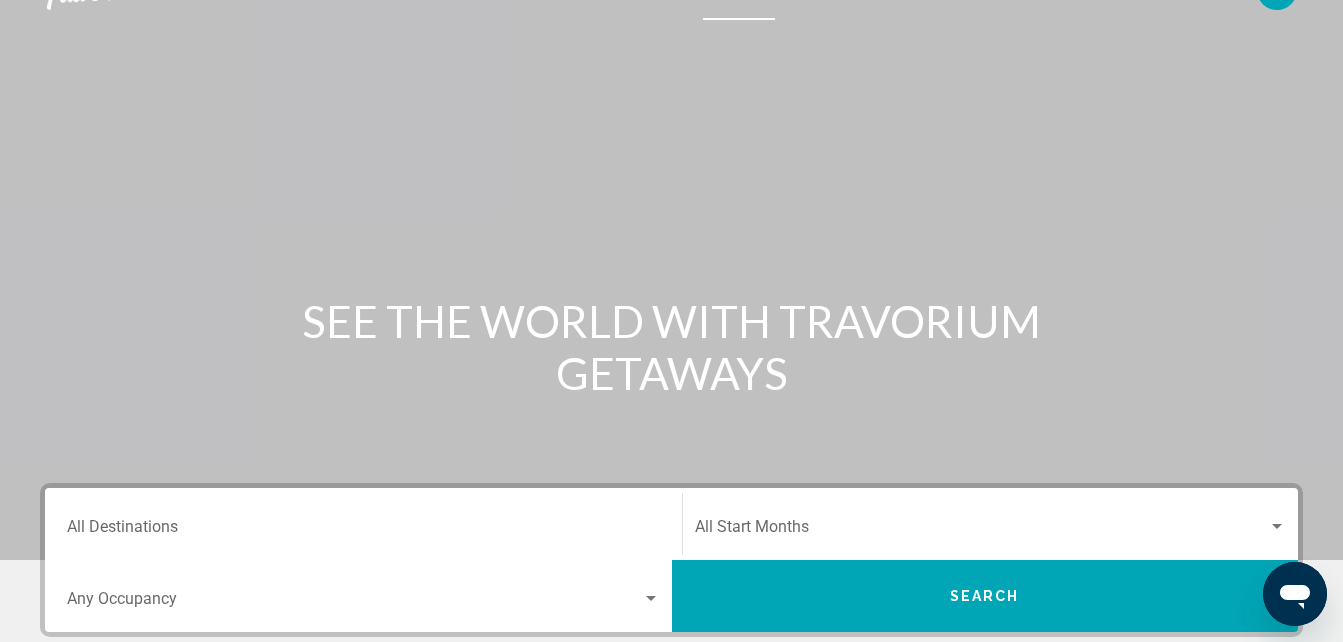 scroll, scrollTop: 0, scrollLeft: 0, axis: both 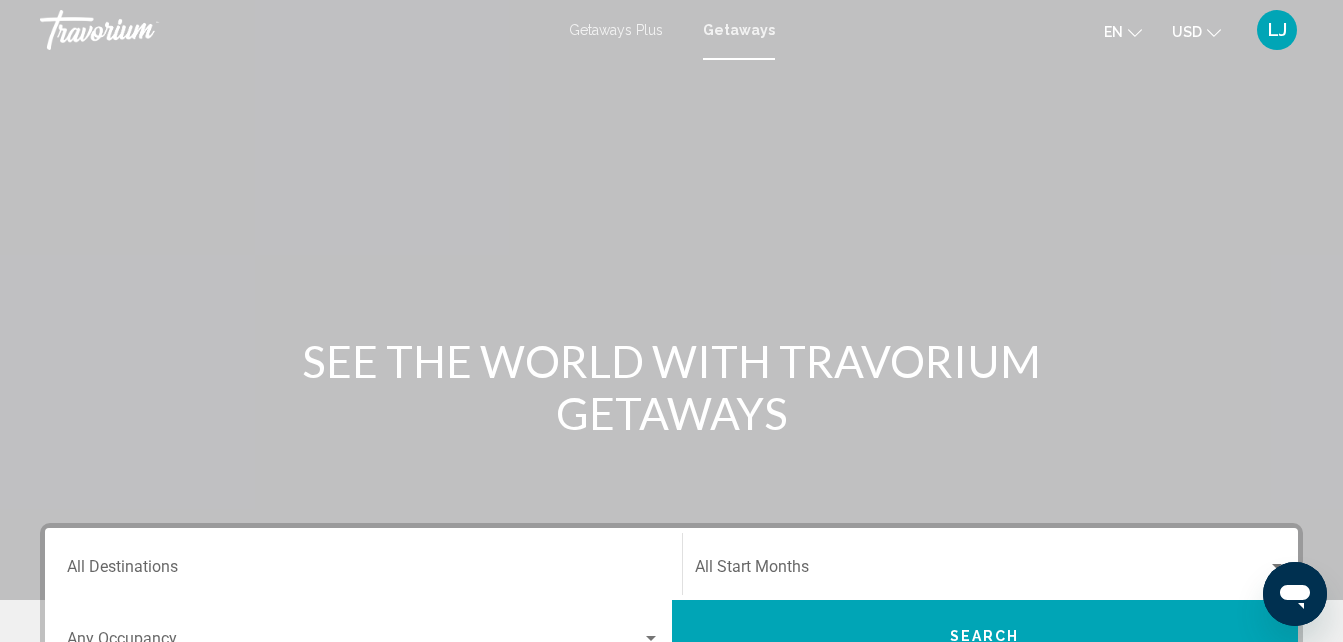 click on "Destination All Destinations" at bounding box center (363, 571) 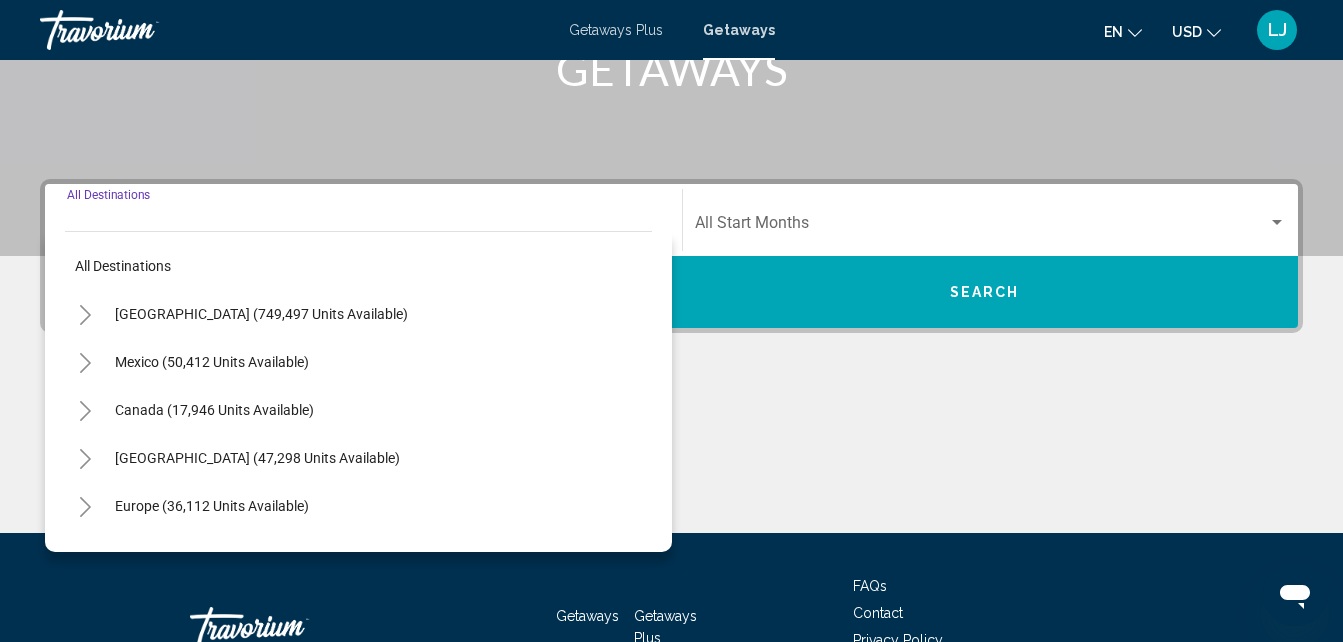 scroll, scrollTop: 458, scrollLeft: 0, axis: vertical 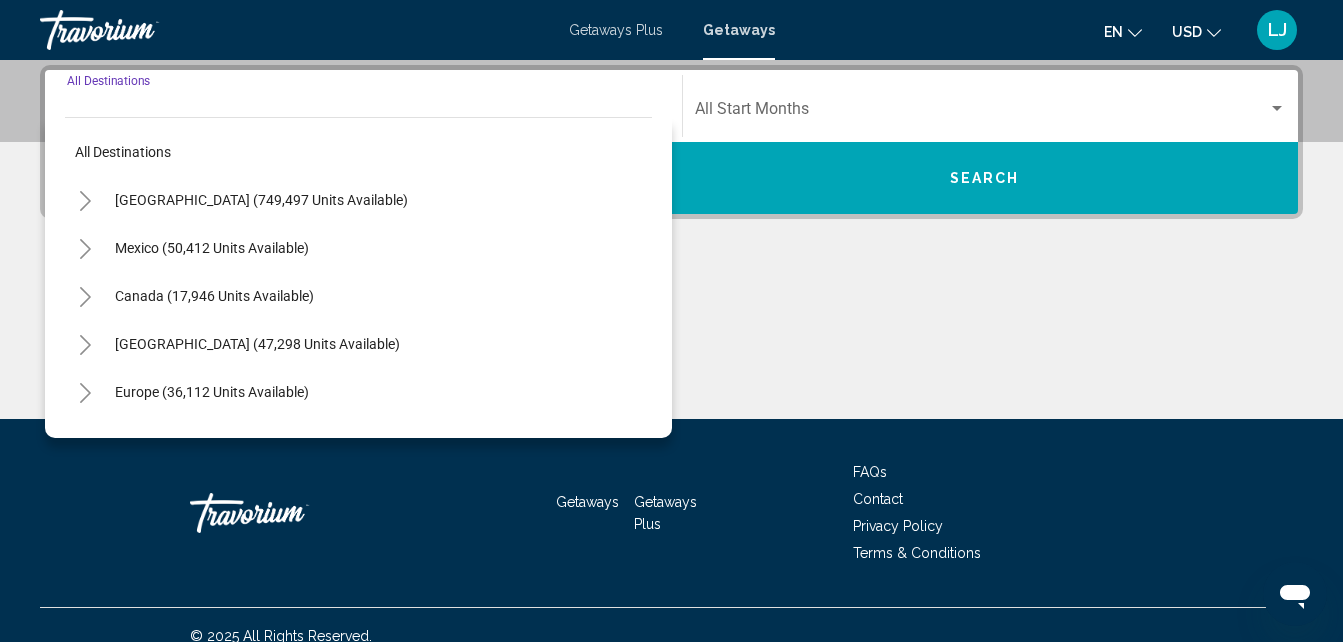 click 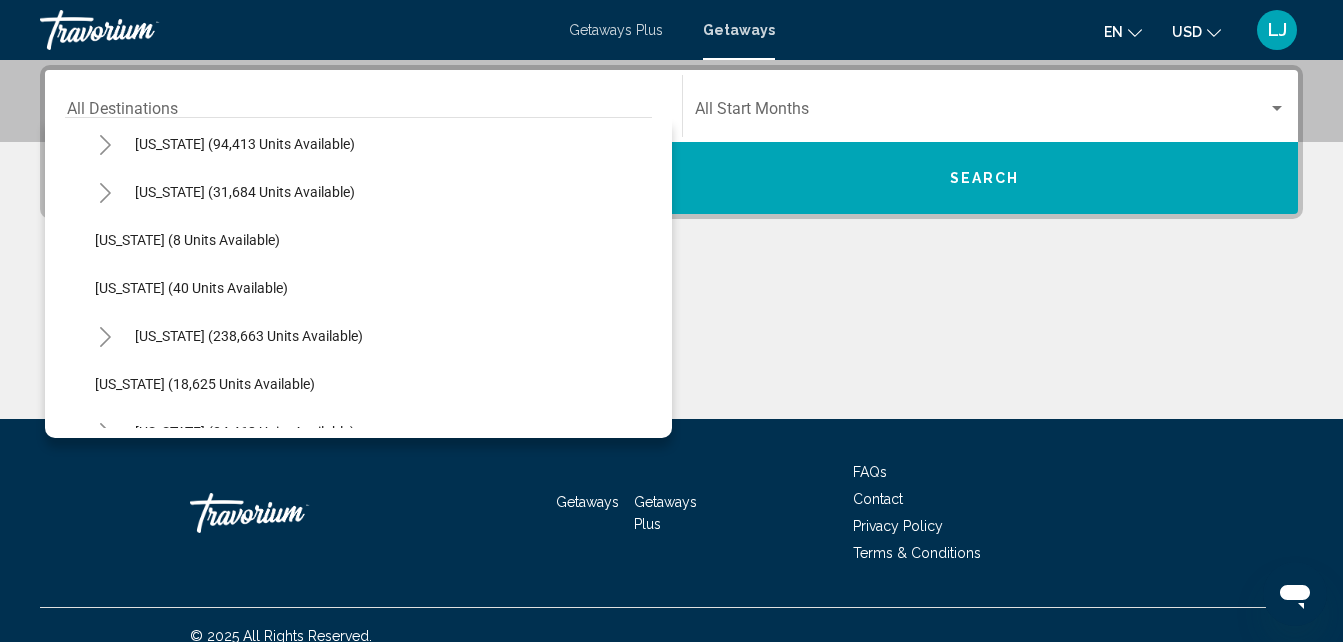 scroll, scrollTop: 240, scrollLeft: 0, axis: vertical 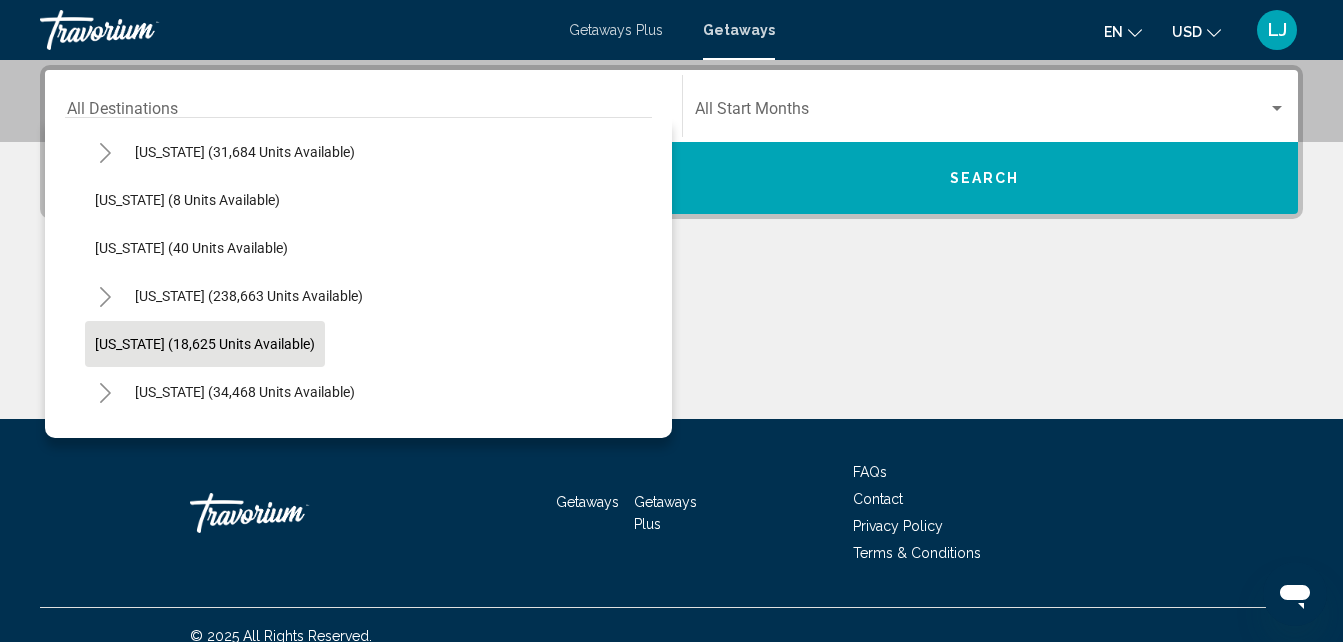 click on "[US_STATE] (18,625 units available)" 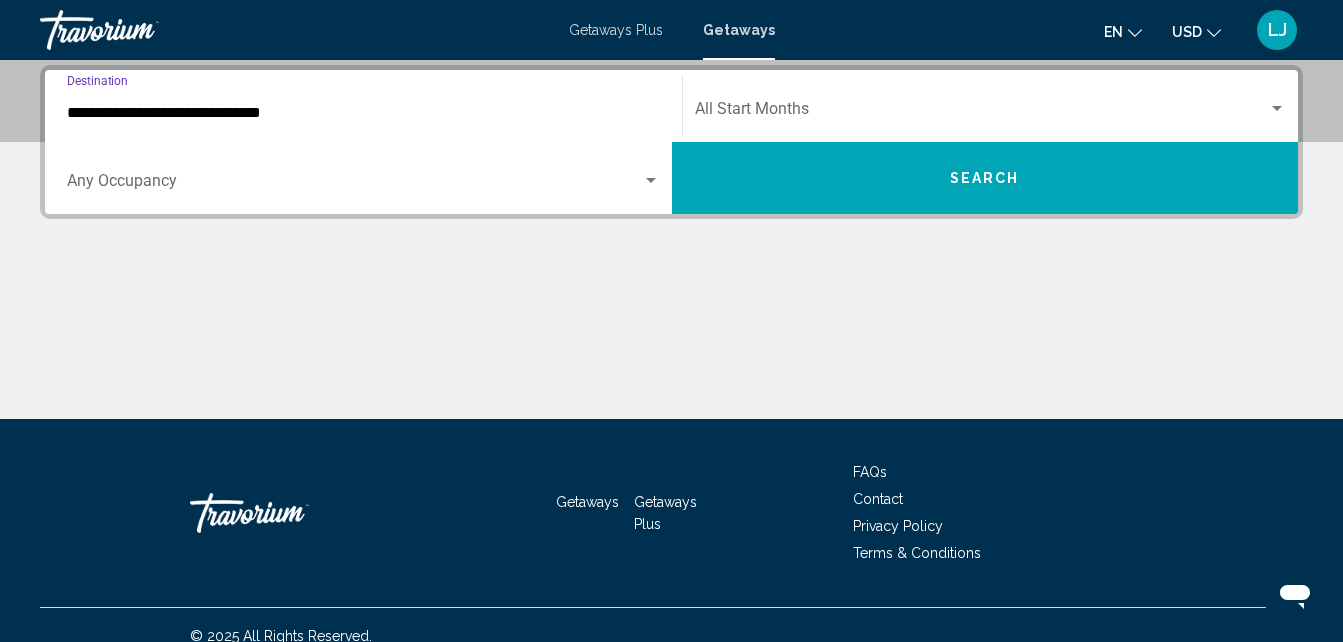 click at bounding box center (354, 185) 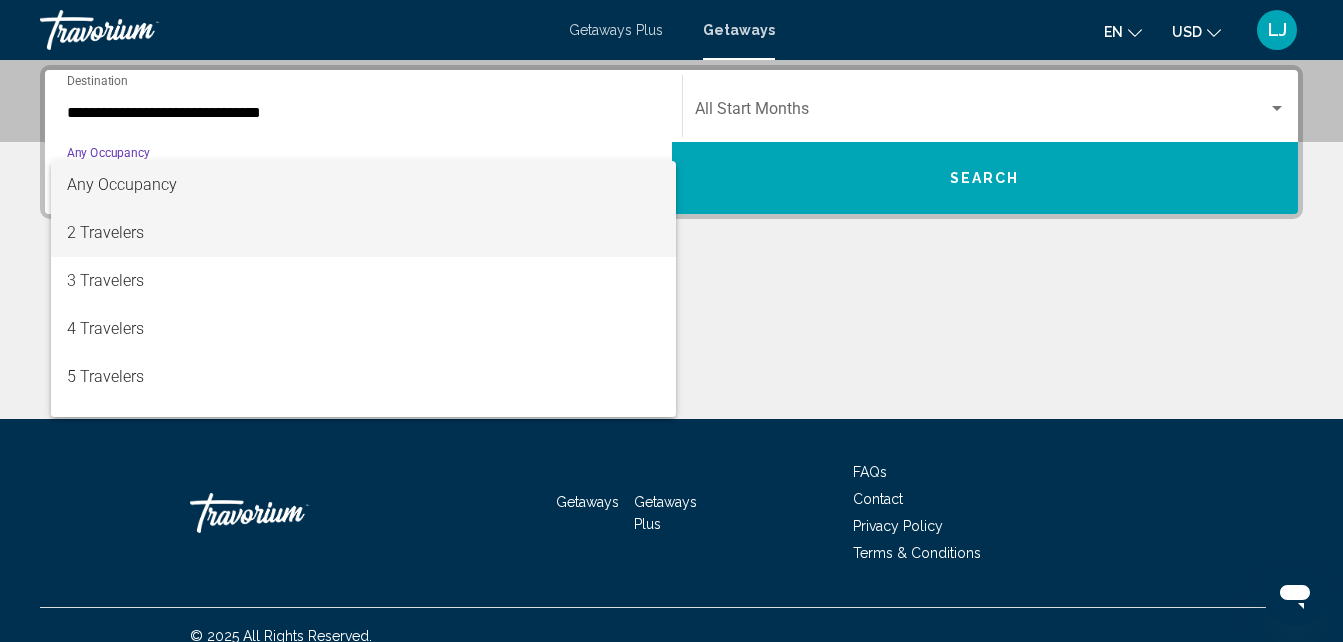 click on "2 Travelers" at bounding box center (363, 233) 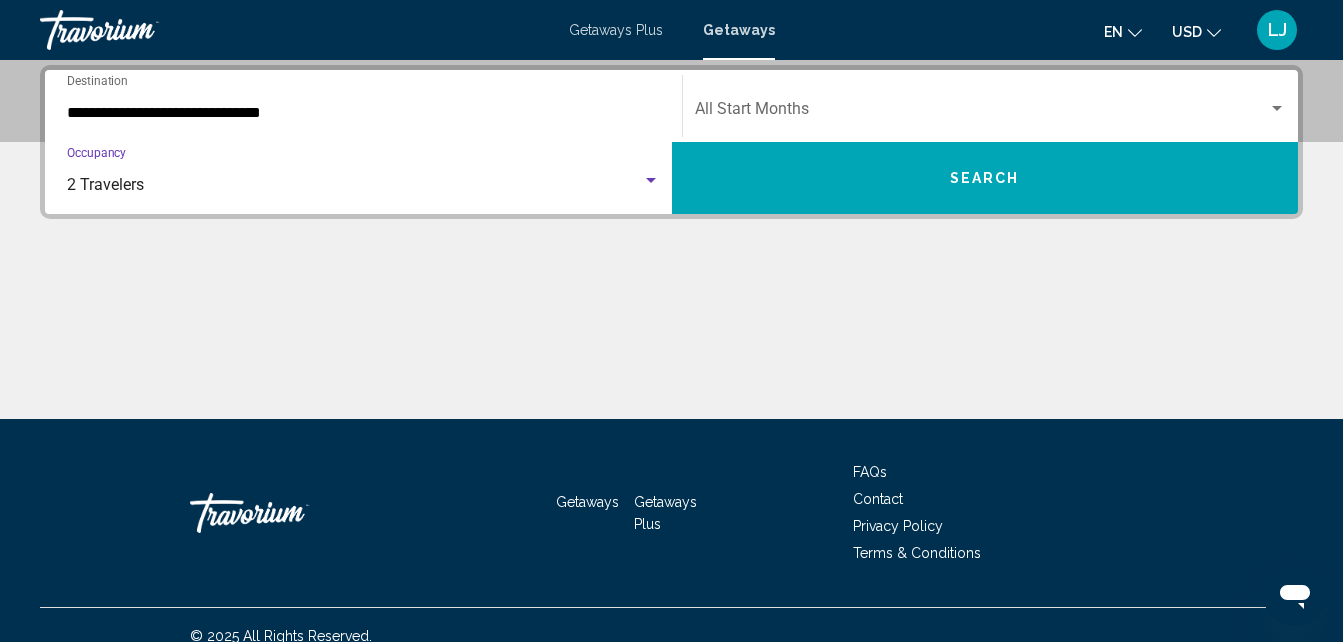 click at bounding box center [982, 113] 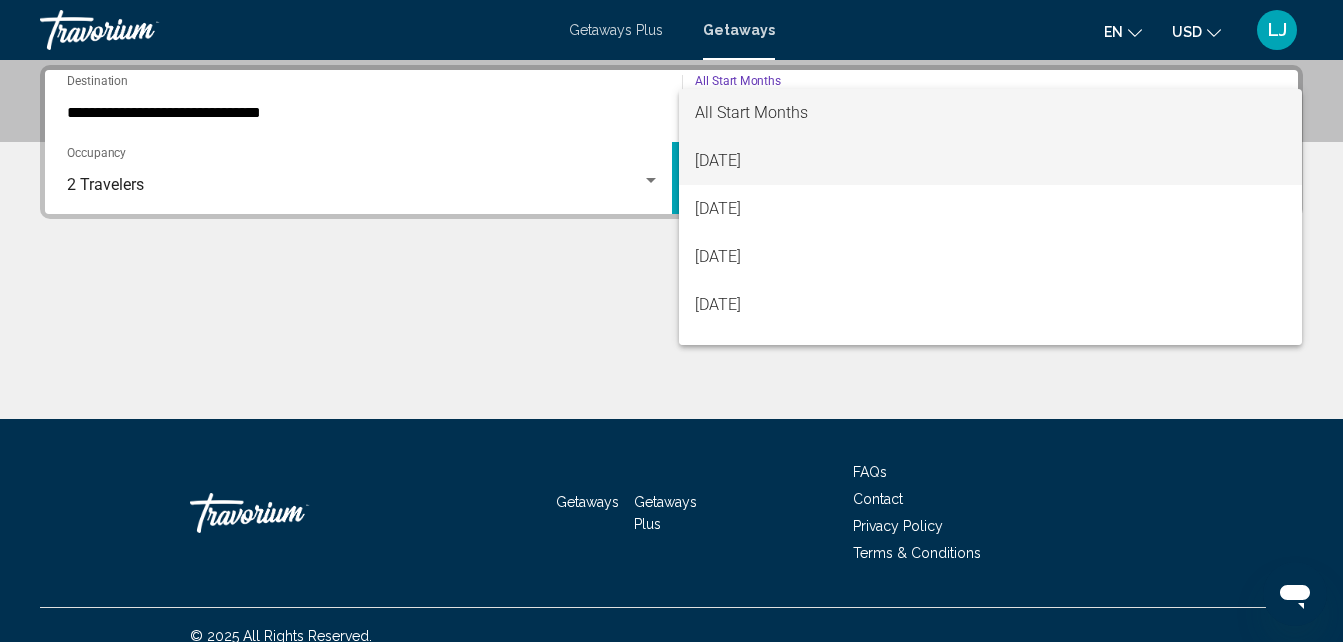 click on "[DATE]" at bounding box center [991, 161] 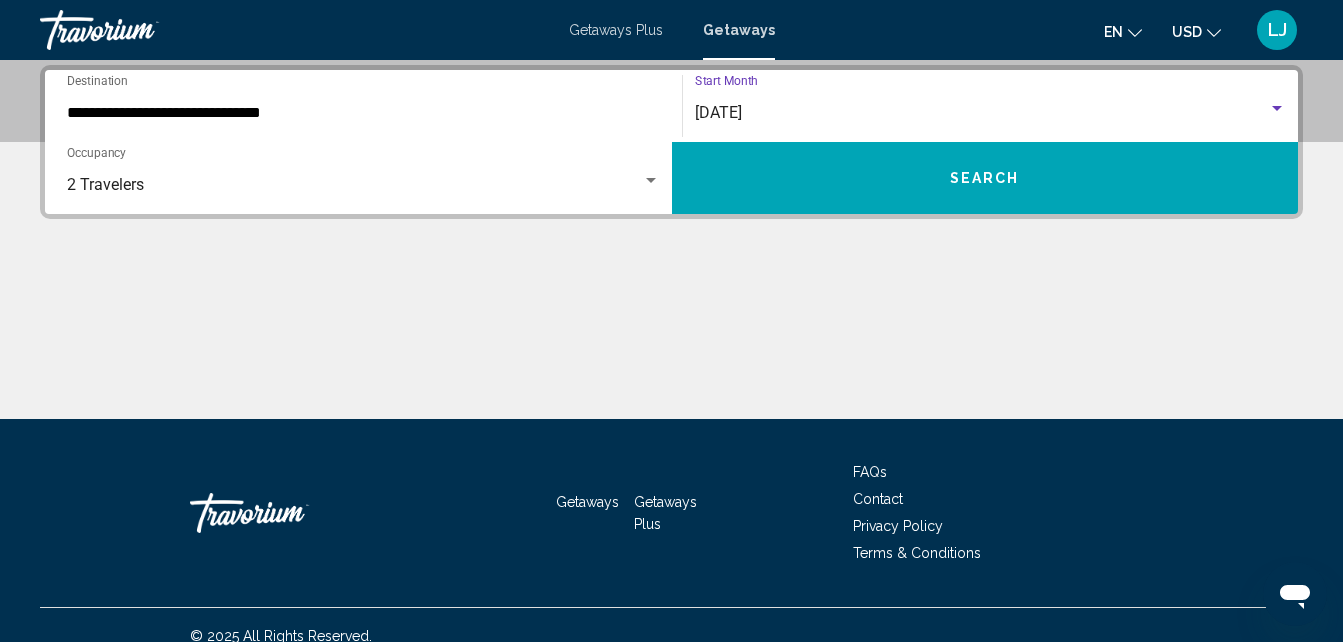 click on "Search" at bounding box center [985, 178] 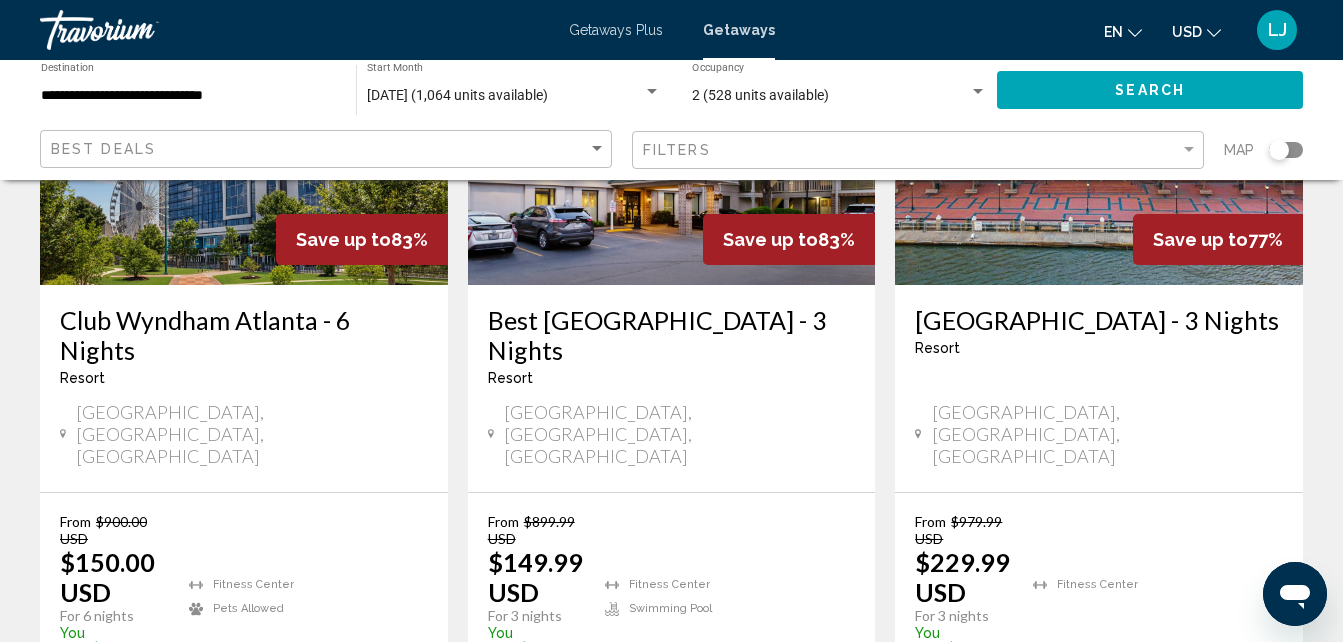 scroll, scrollTop: 1093, scrollLeft: 0, axis: vertical 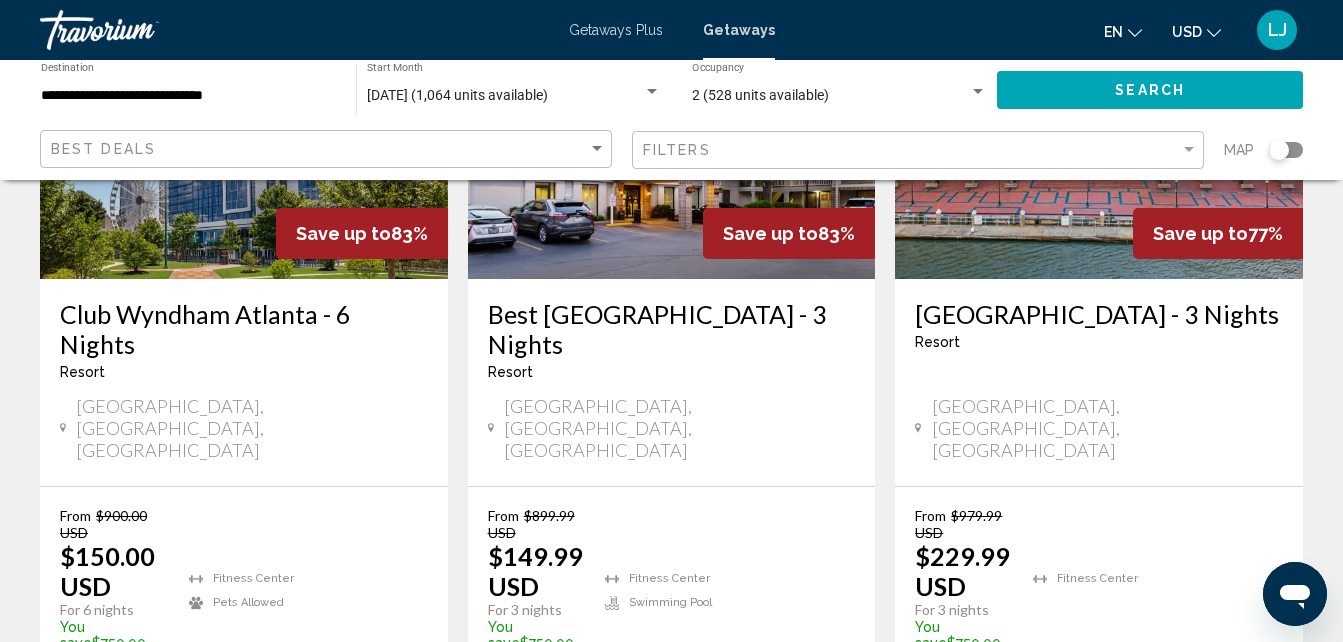 click on "View Resort    ( 4 units )" at bounding box center [308, 662] 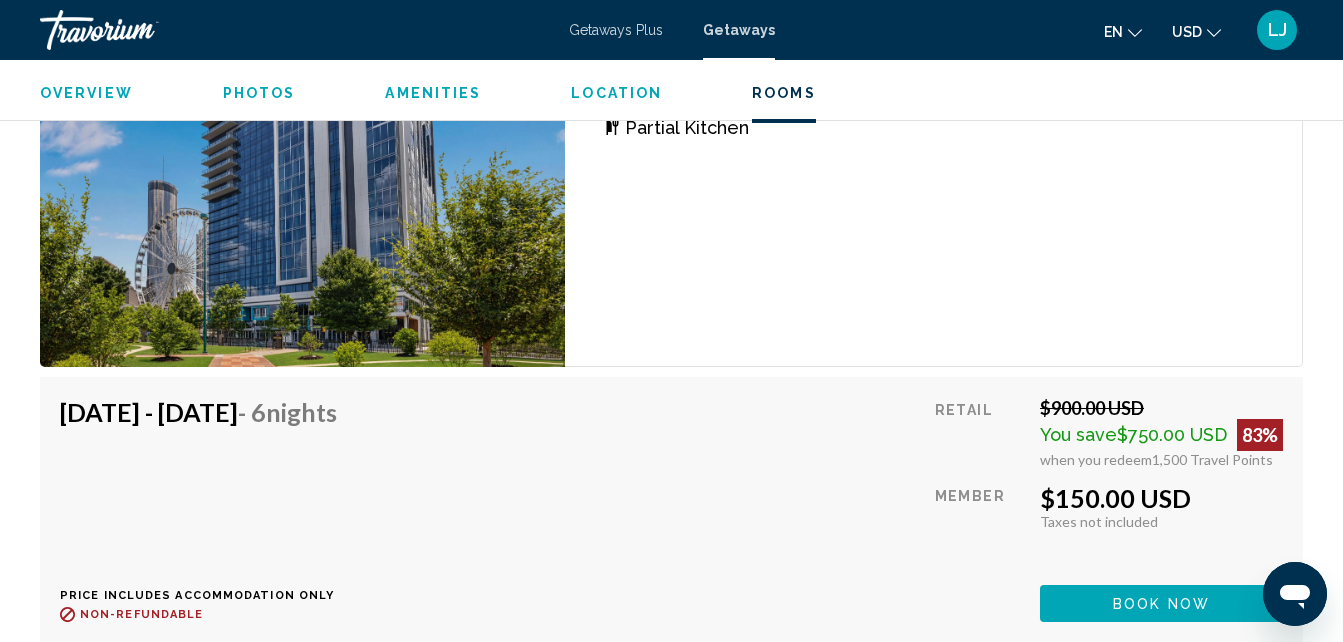 scroll, scrollTop: 4178, scrollLeft: 0, axis: vertical 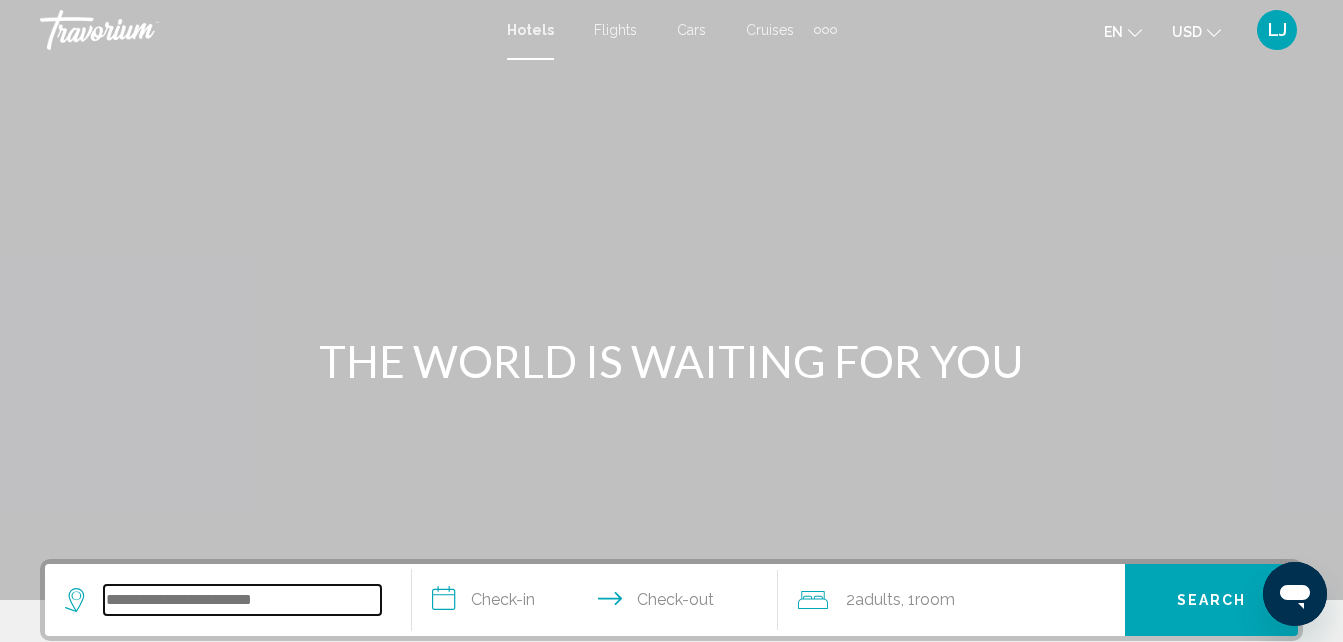 click at bounding box center [242, 600] 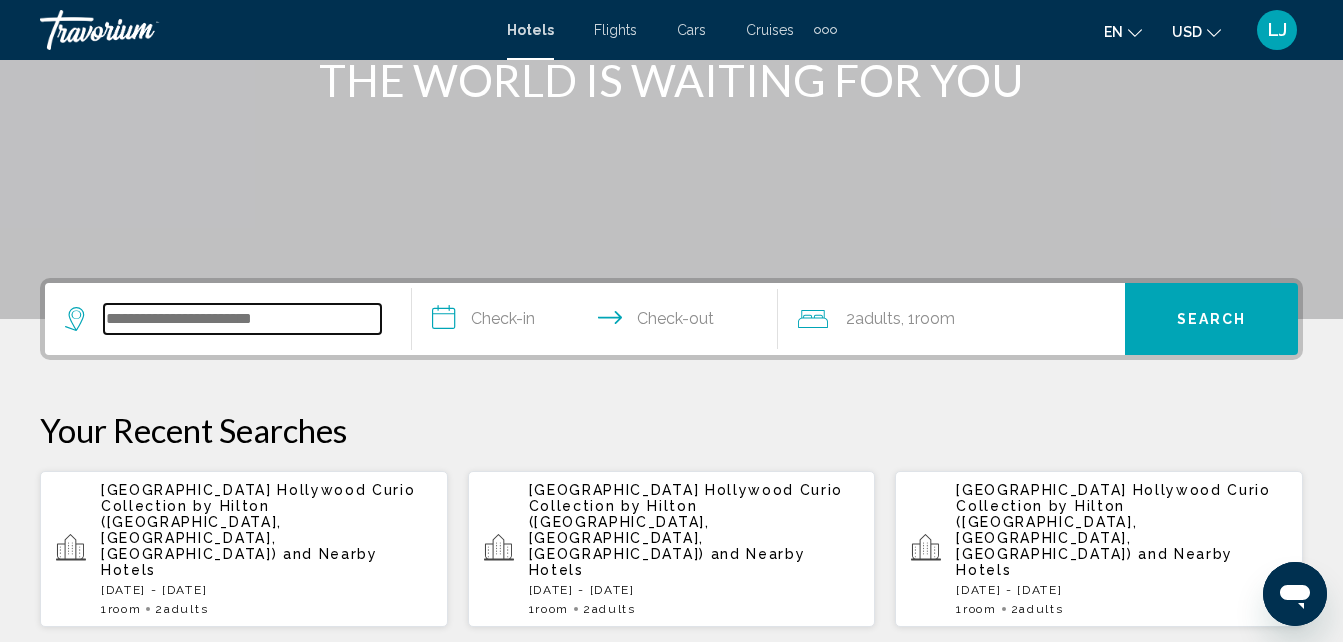 scroll, scrollTop: 494, scrollLeft: 0, axis: vertical 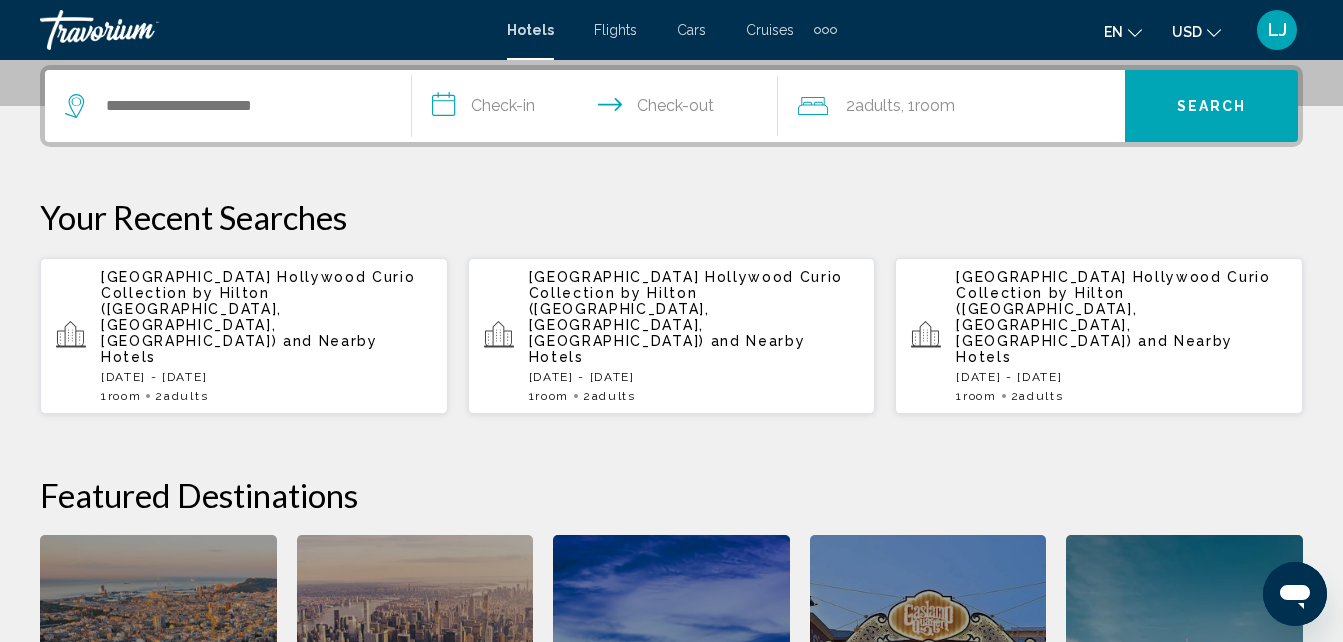 click on "[GEOGRAPHIC_DATA] Hollywood Curio Collection by Hilton ([GEOGRAPHIC_DATA], [GEOGRAPHIC_DATA], [GEOGRAPHIC_DATA])    and Nearby Hotels  [DATE] - [DATE]  1  Room rooms 2  Adult Adults" at bounding box center [266, 336] 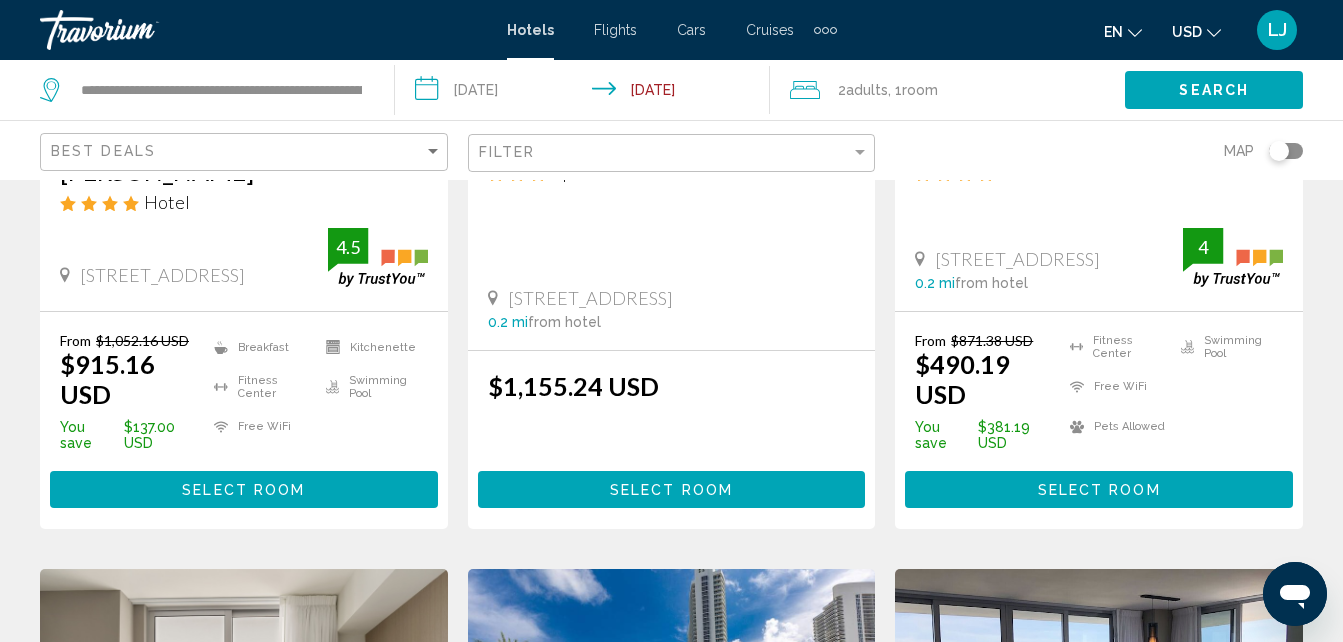 scroll, scrollTop: 0, scrollLeft: 0, axis: both 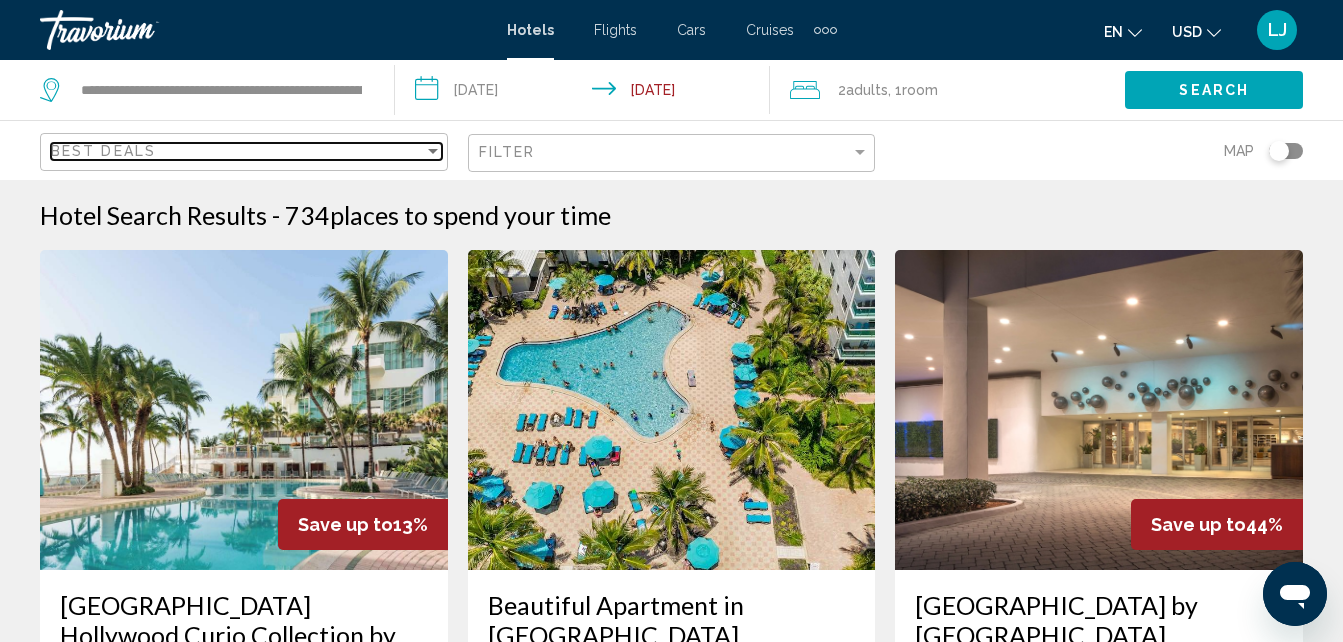 click on "Best Deals" at bounding box center (237, 151) 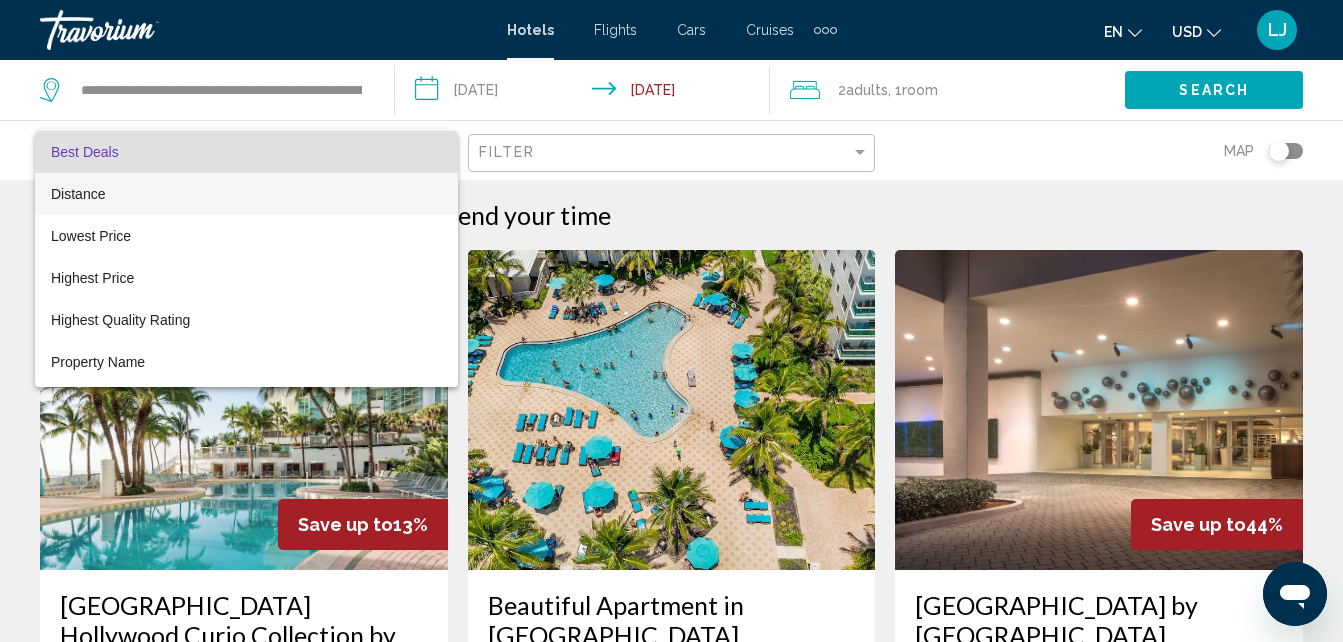click on "Distance" at bounding box center (246, 194) 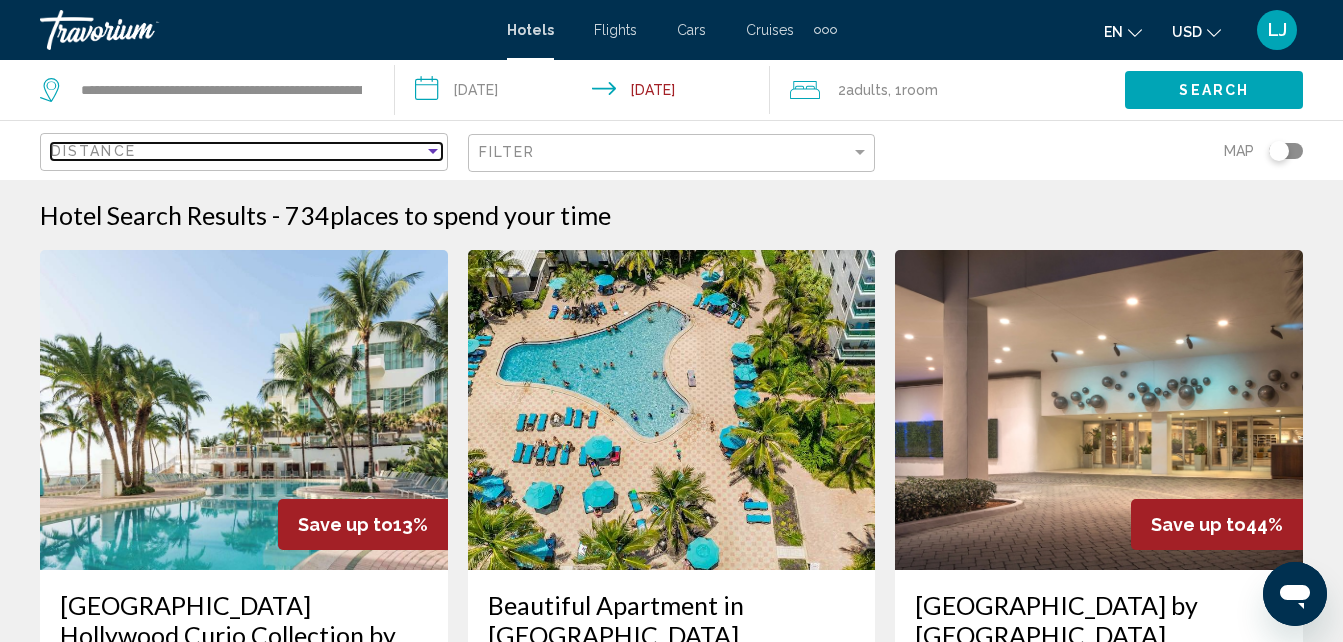 click on "Distance" at bounding box center [237, 151] 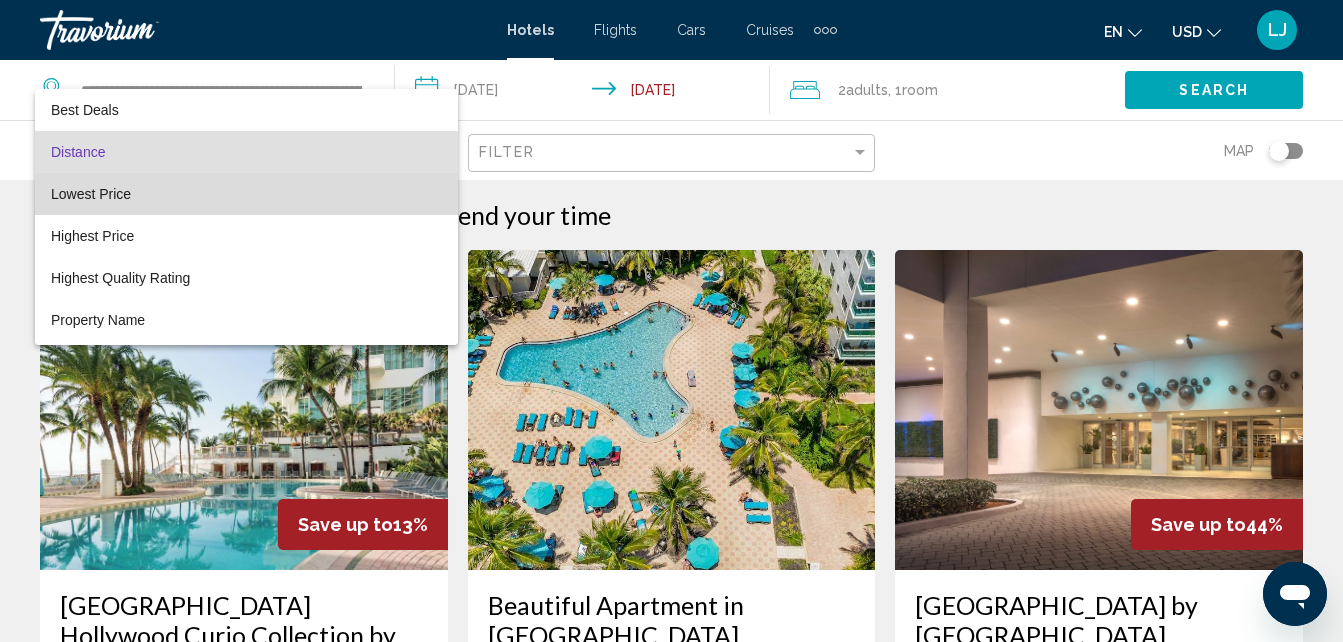 click on "Lowest Price" at bounding box center (246, 194) 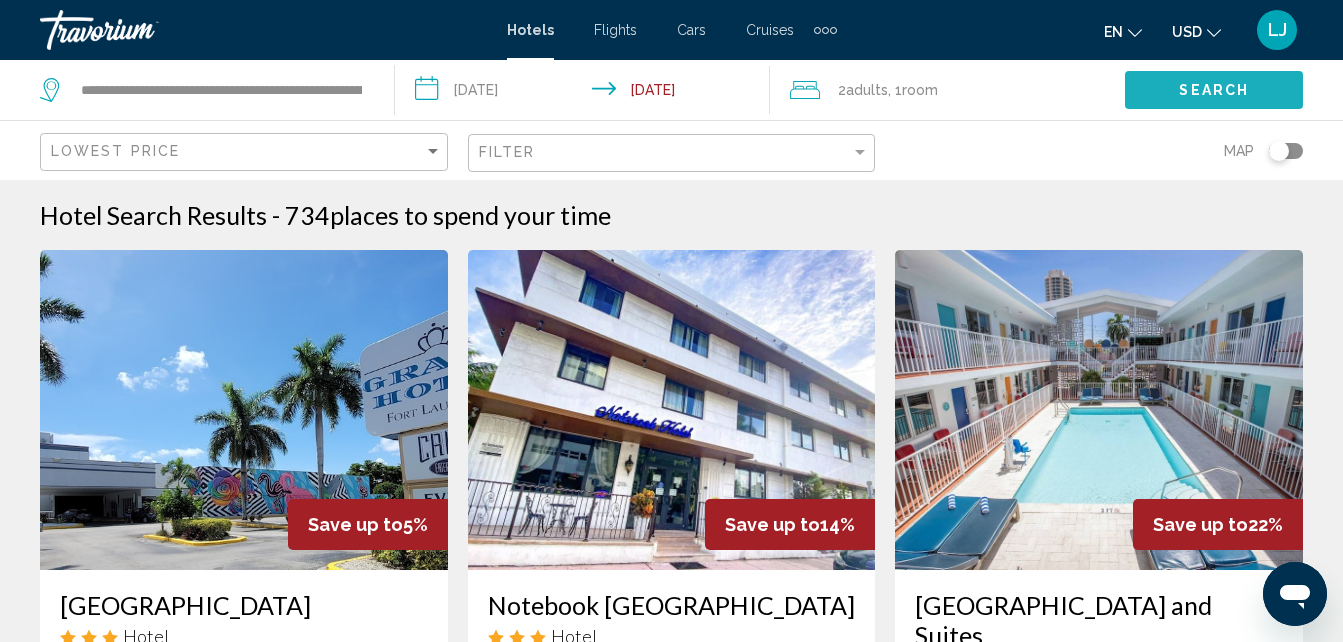 click on "Search" 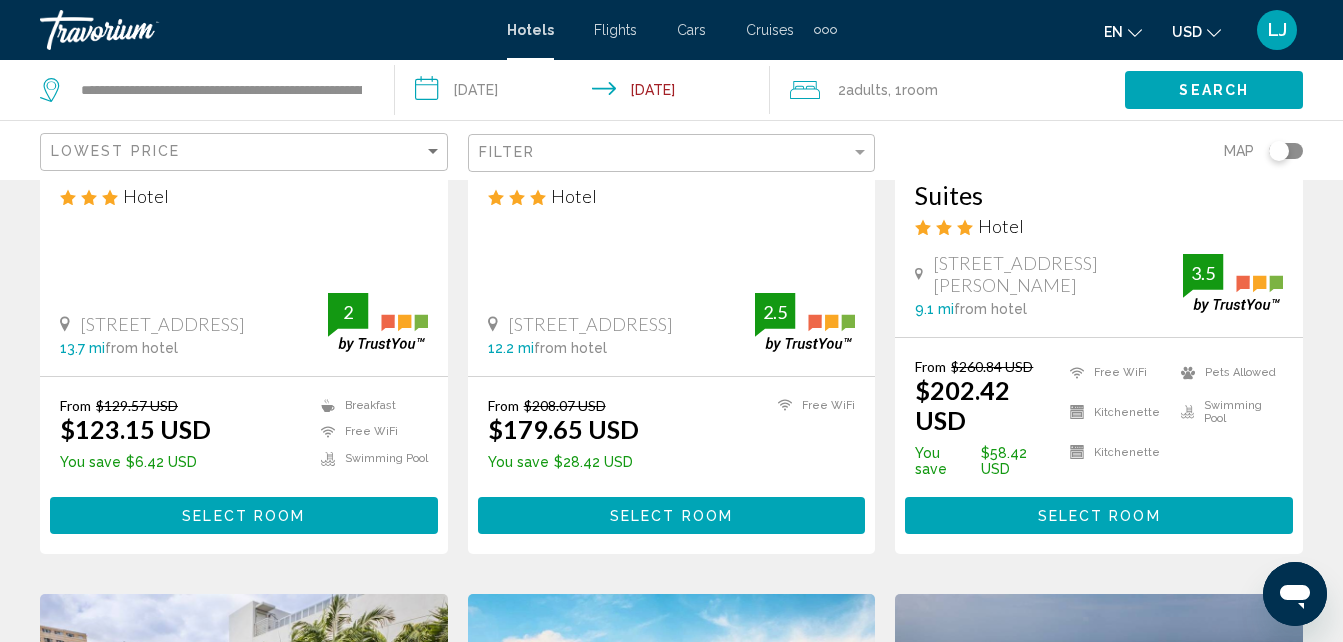 scroll, scrollTop: 0, scrollLeft: 0, axis: both 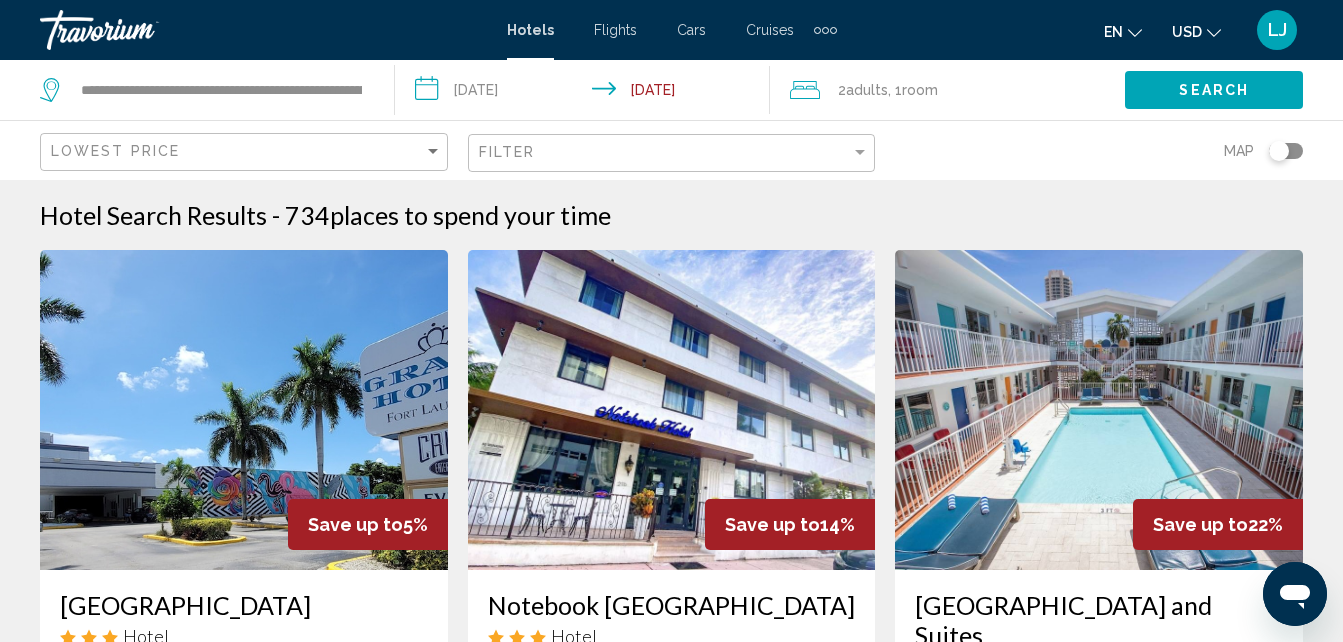 click on "**********" 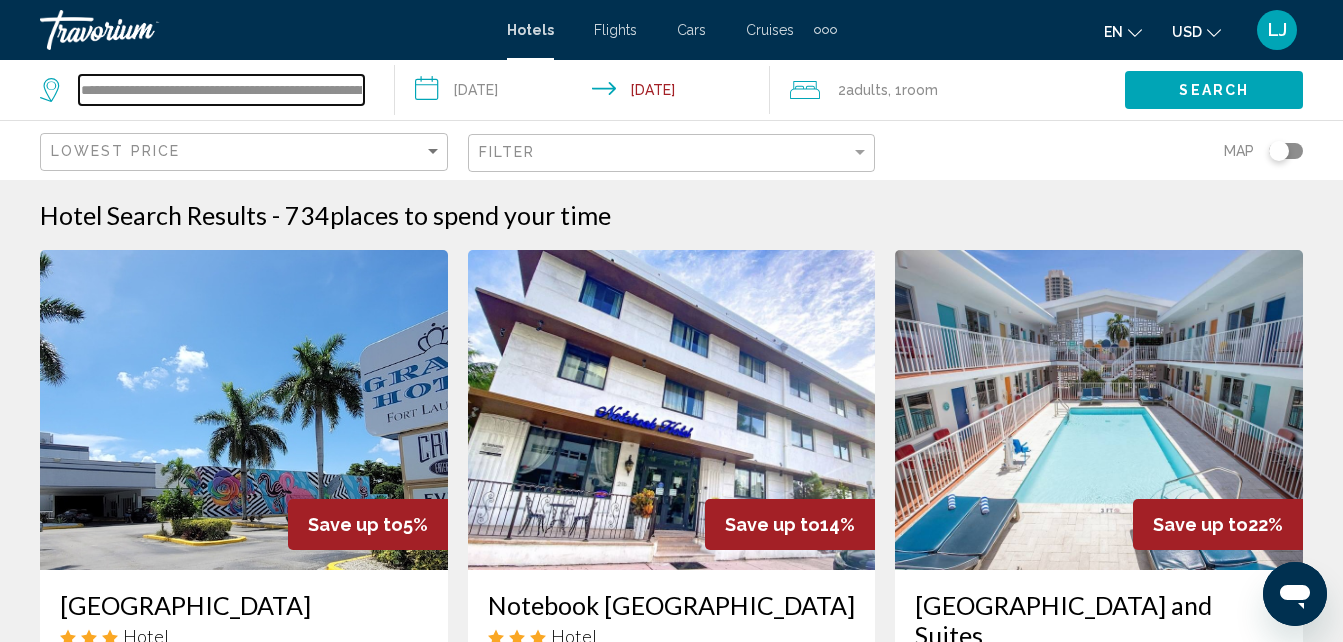 click on "**********" at bounding box center [221, 90] 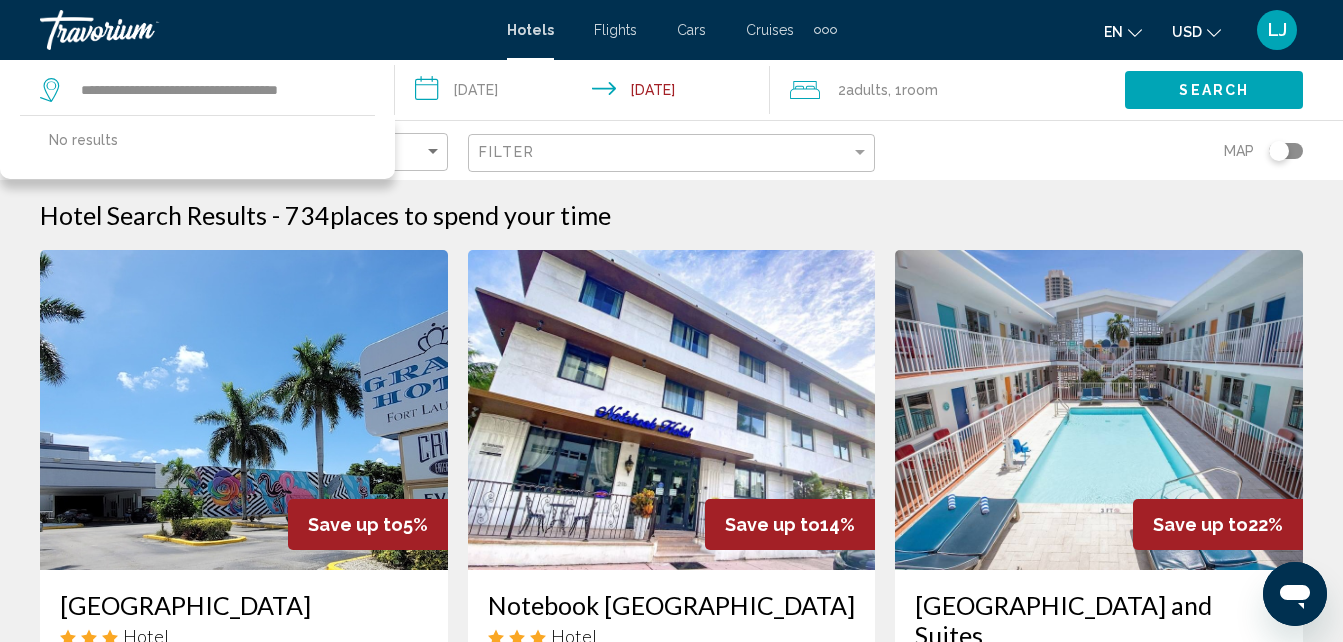 click on "**********" 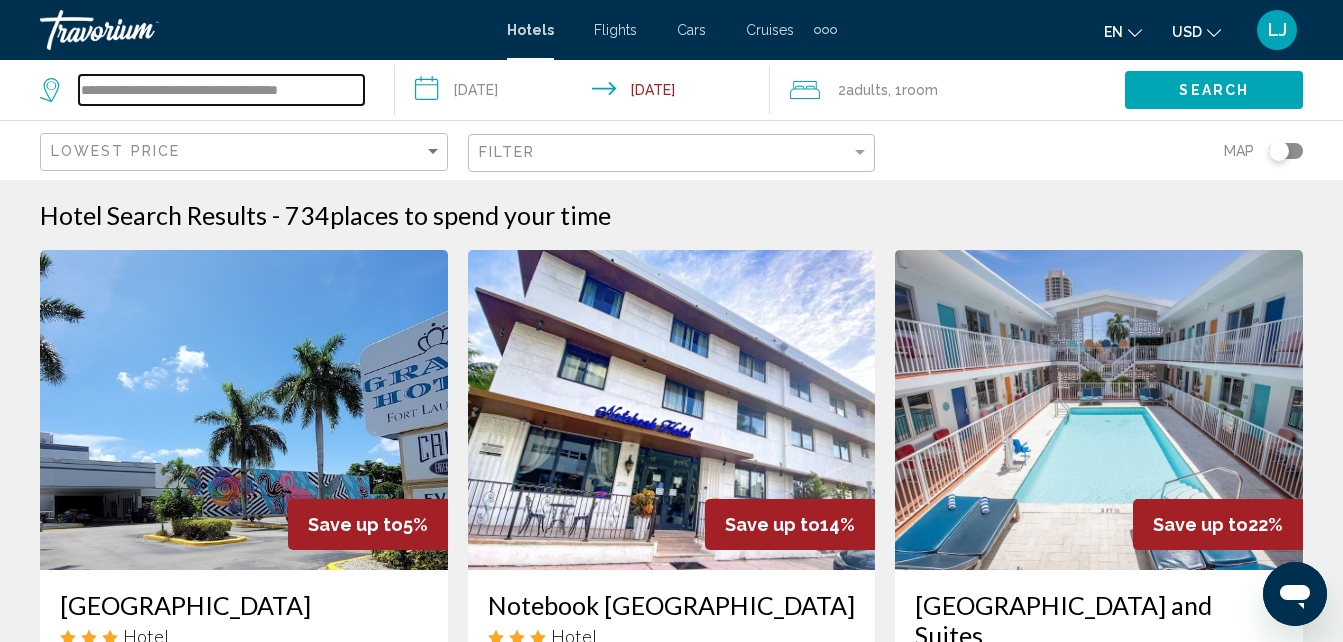 click on "**********" at bounding box center [221, 90] 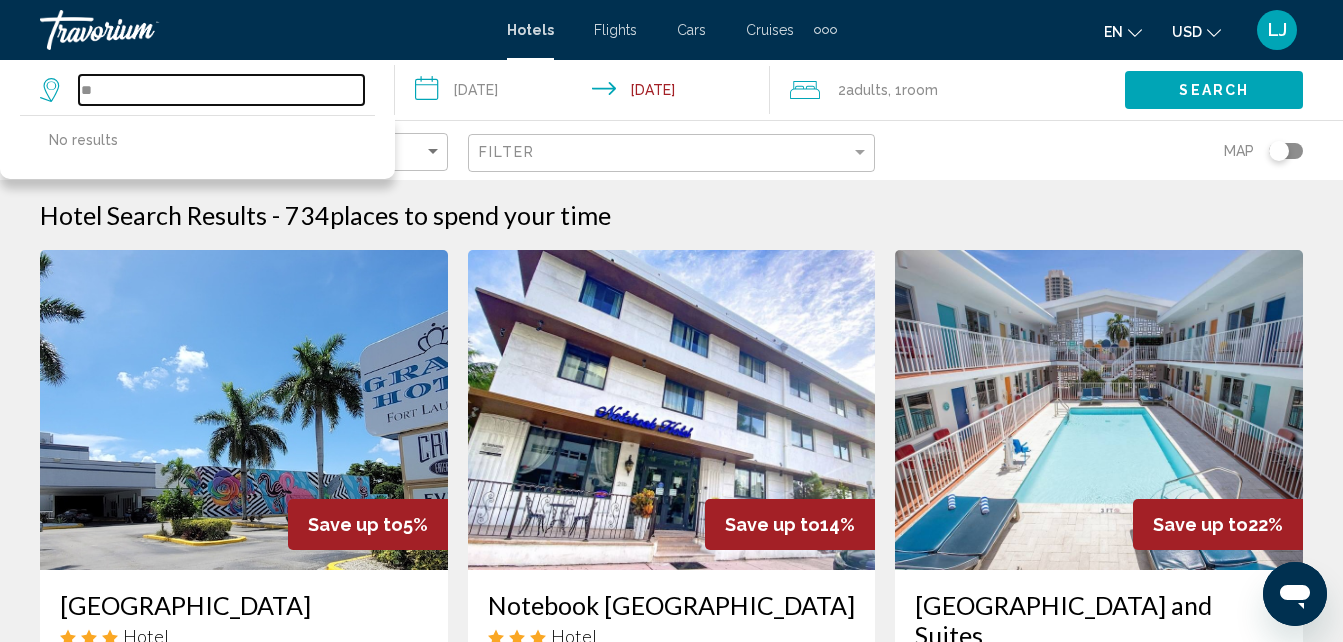 type on "*" 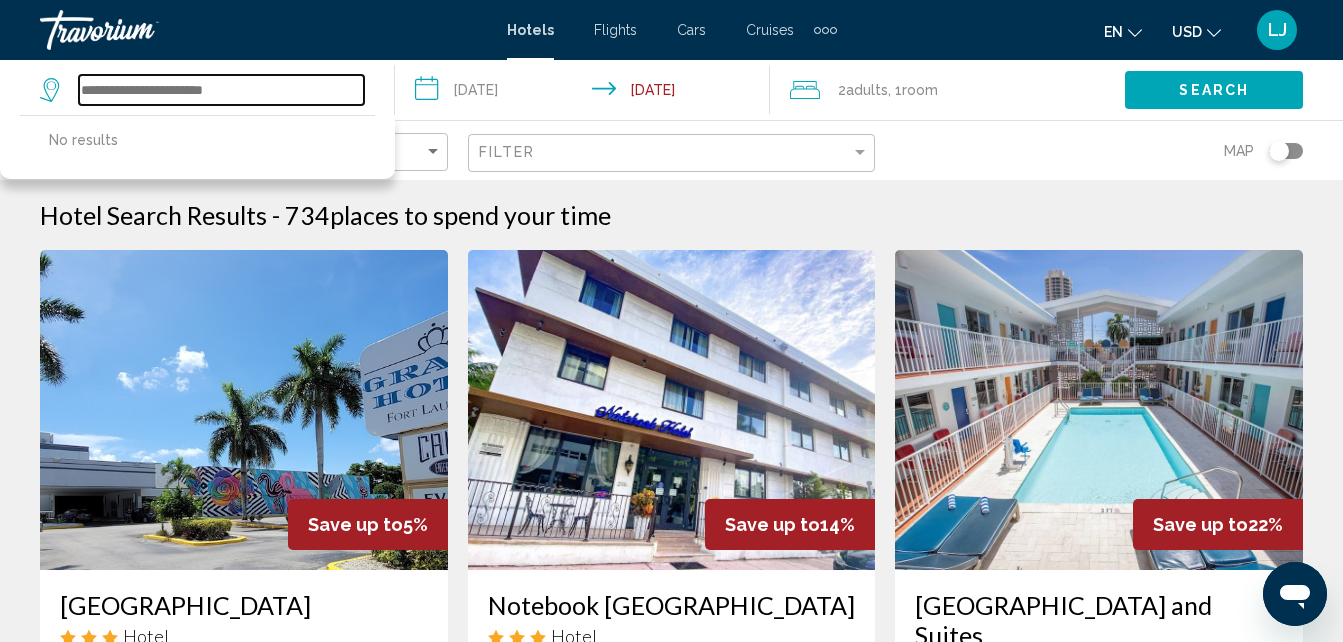 click at bounding box center [221, 90] 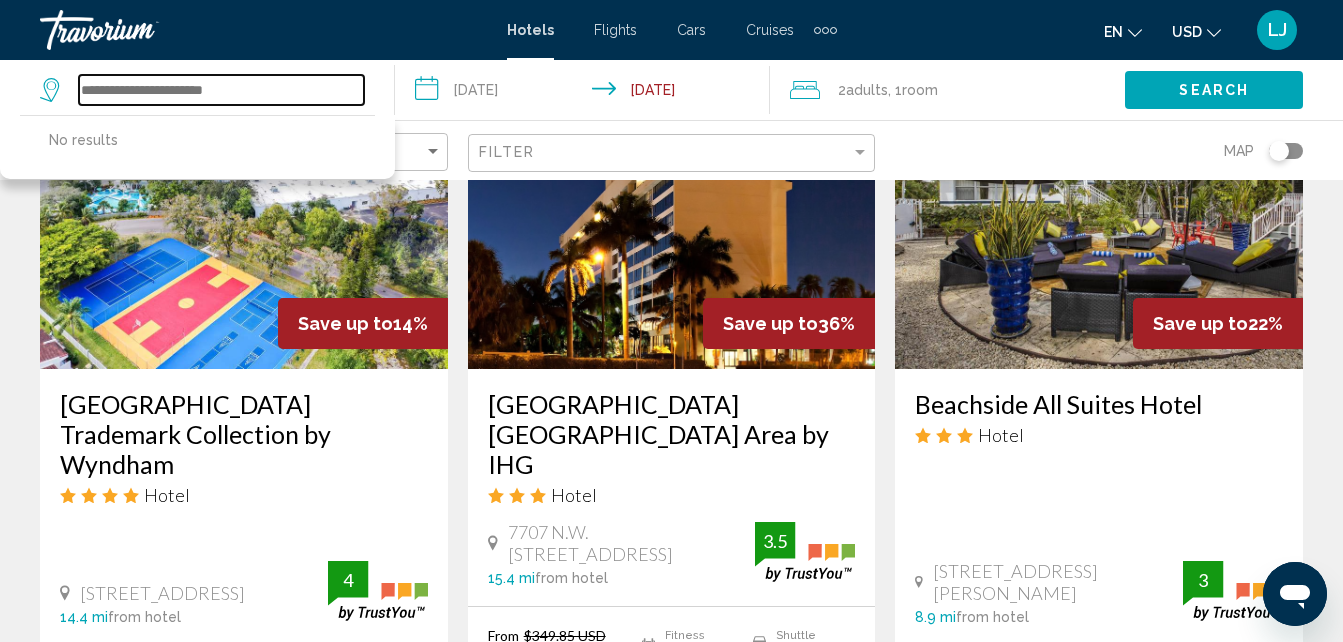 scroll, scrollTop: 0, scrollLeft: 0, axis: both 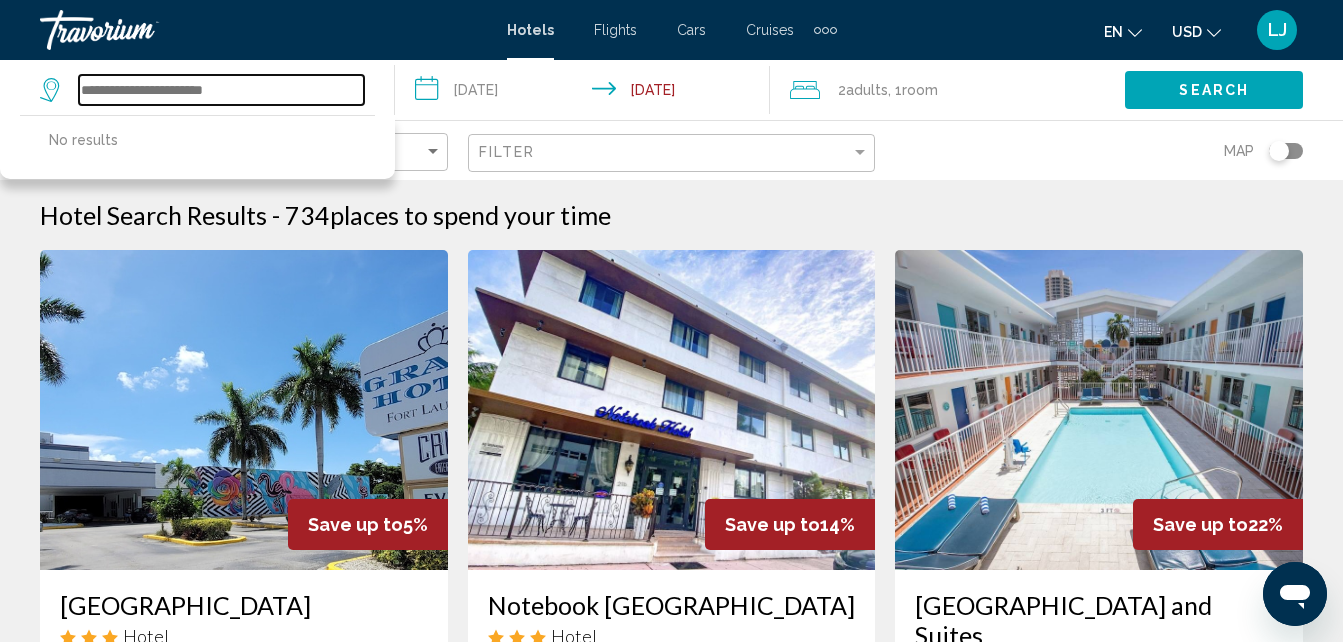 type 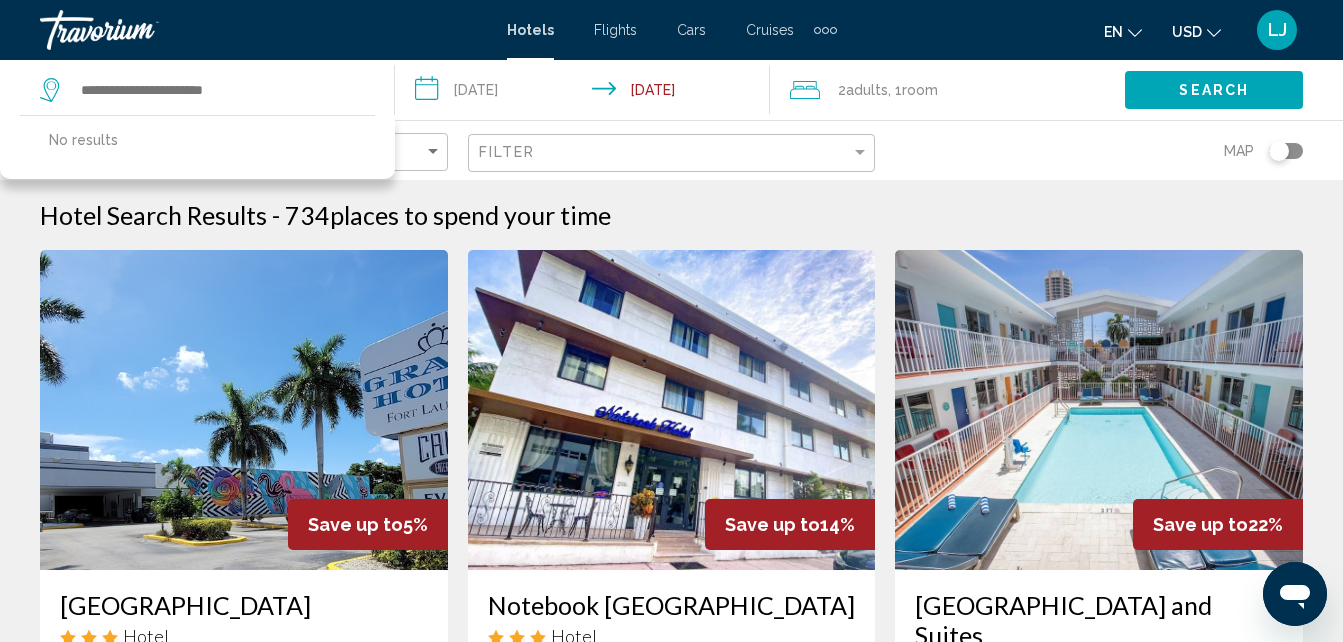 click on "**********" at bounding box center [586, 93] 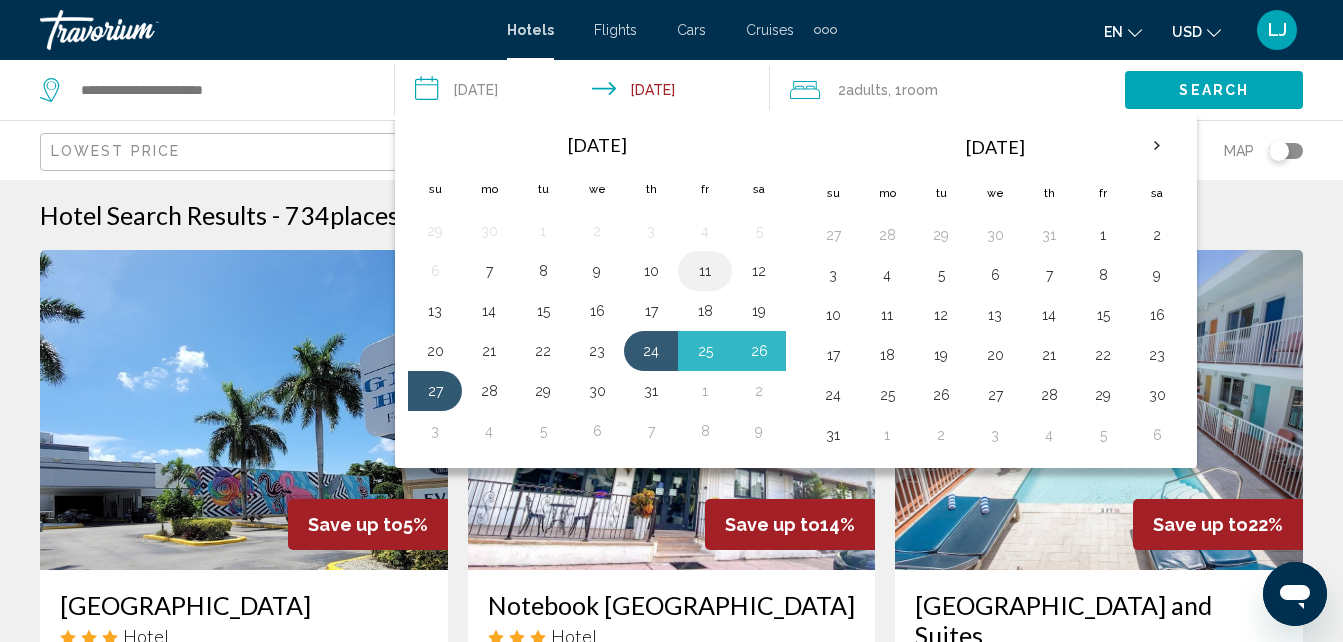 click on "11" at bounding box center [705, 271] 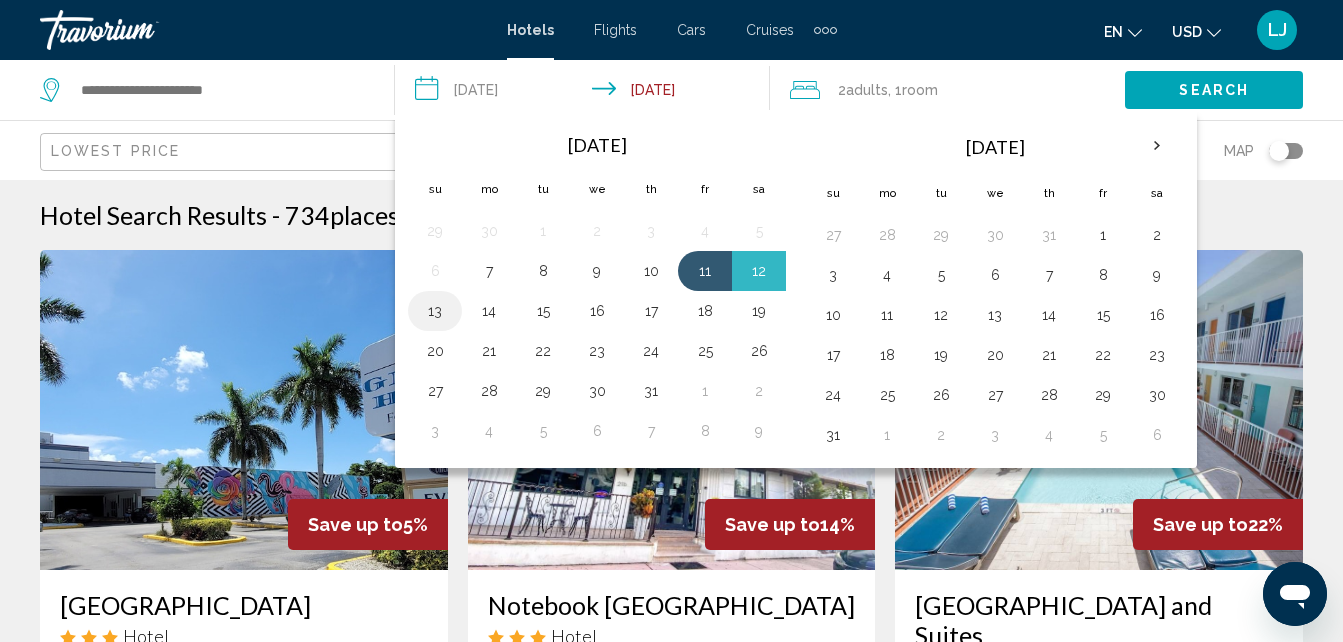 click on "13" at bounding box center (435, 311) 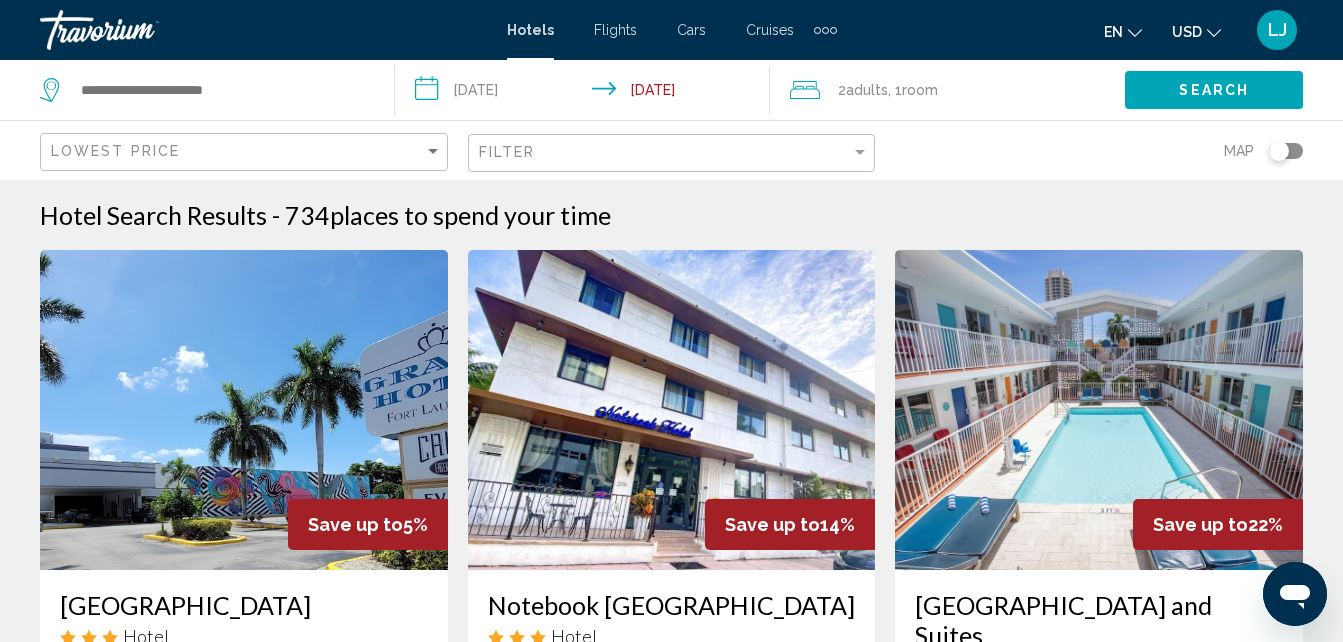 click 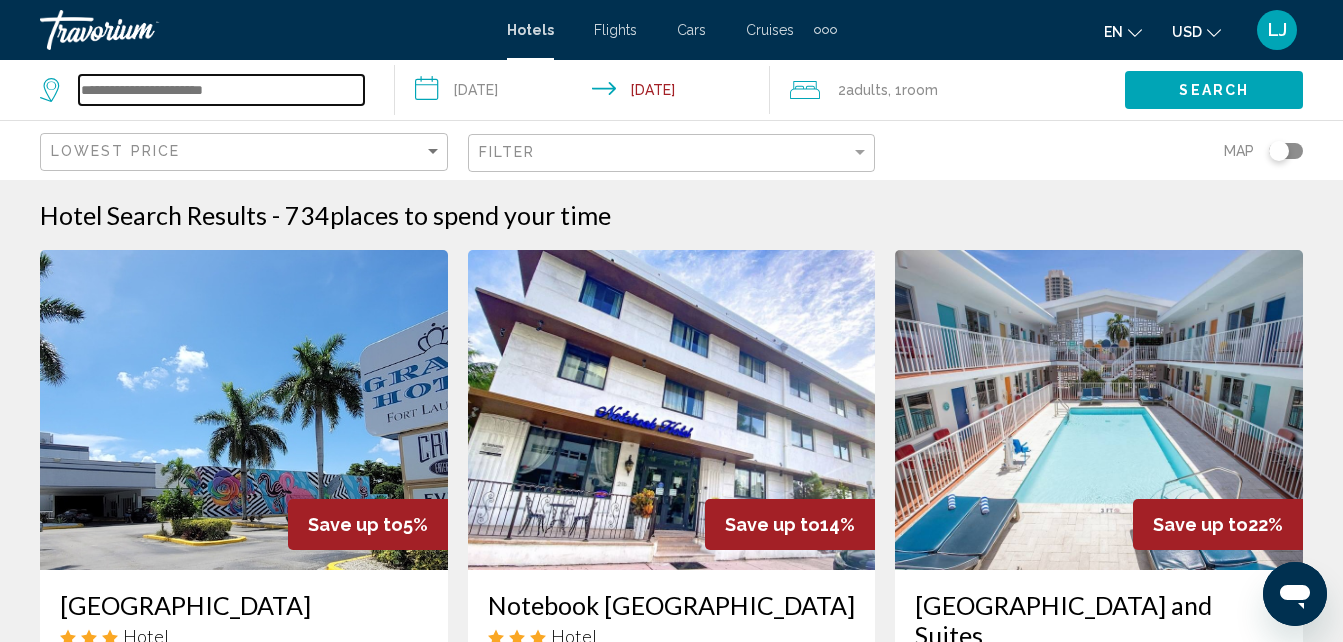 click at bounding box center (221, 90) 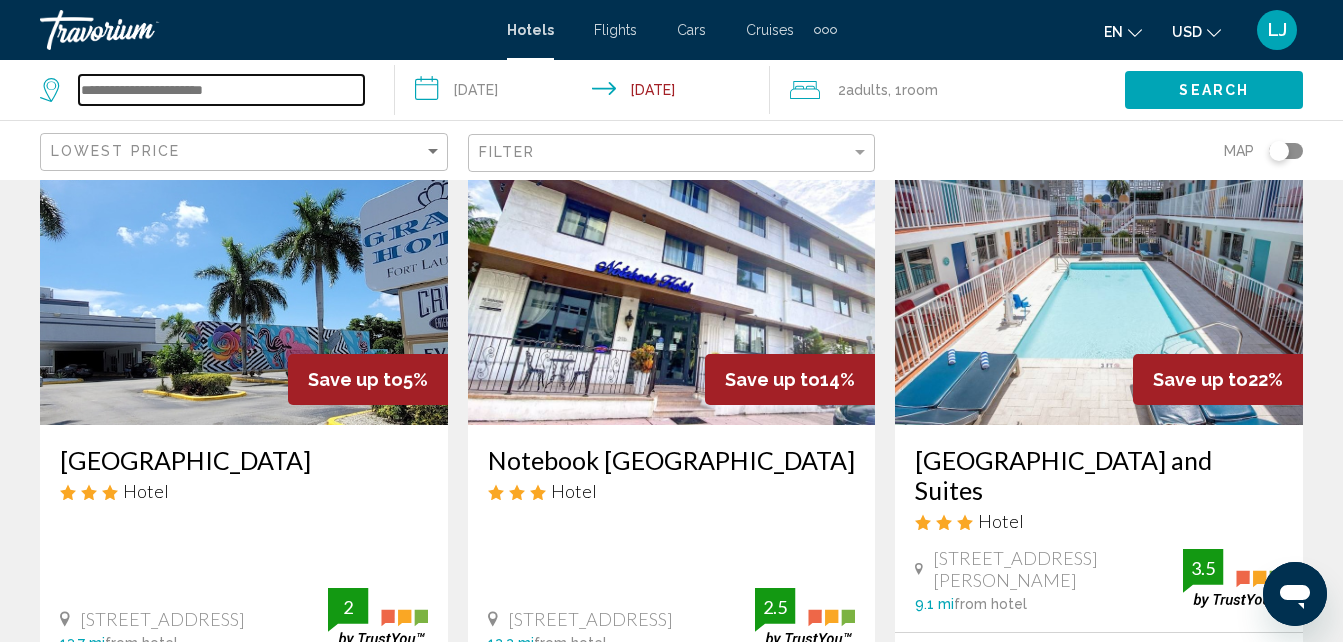 scroll, scrollTop: 0, scrollLeft: 0, axis: both 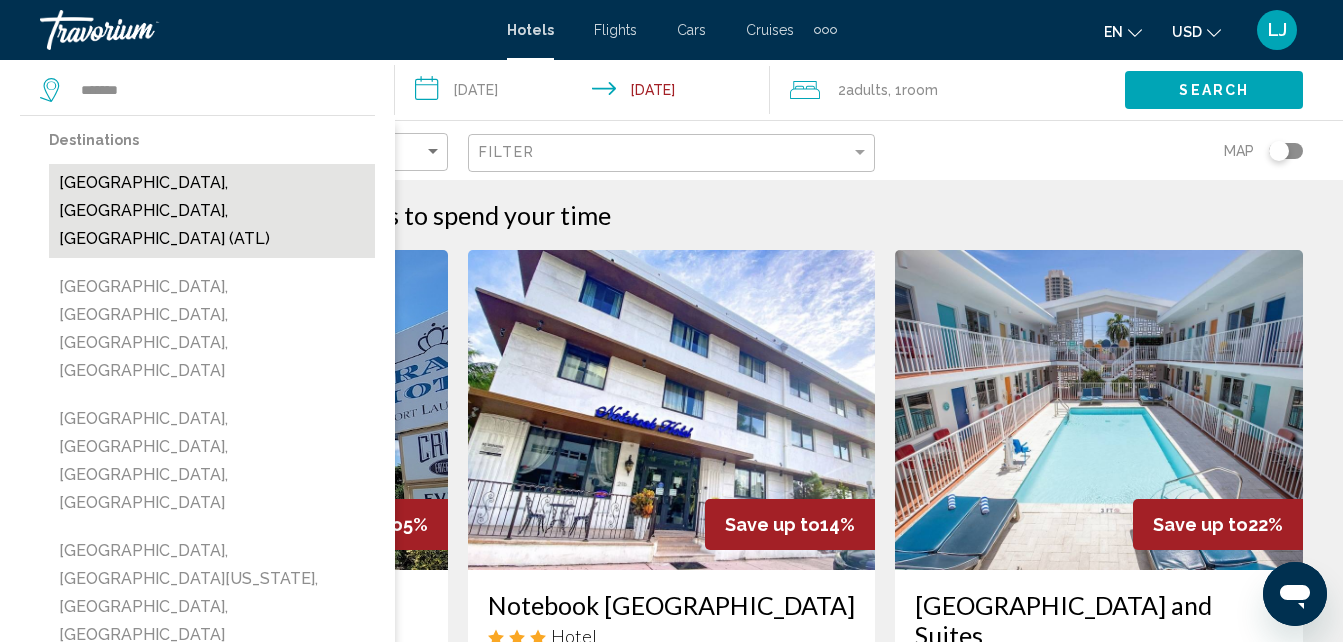 click on "Atlanta, GA, United States (ATL)" at bounding box center (212, 211) 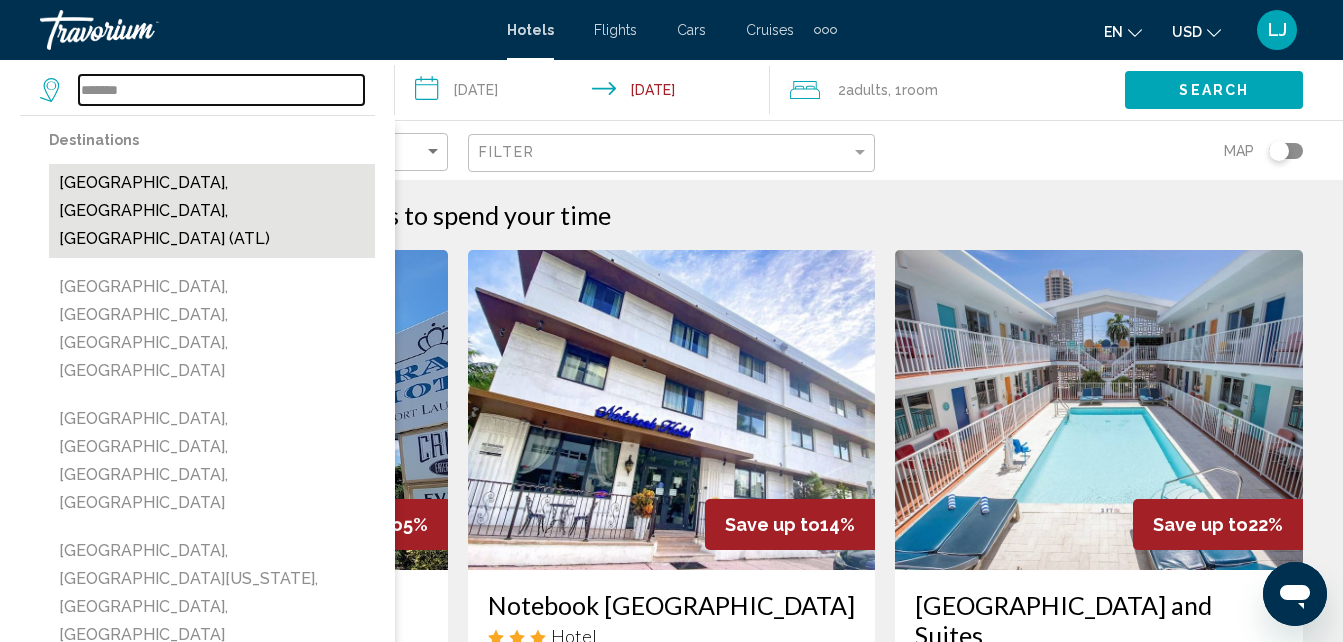type on "**********" 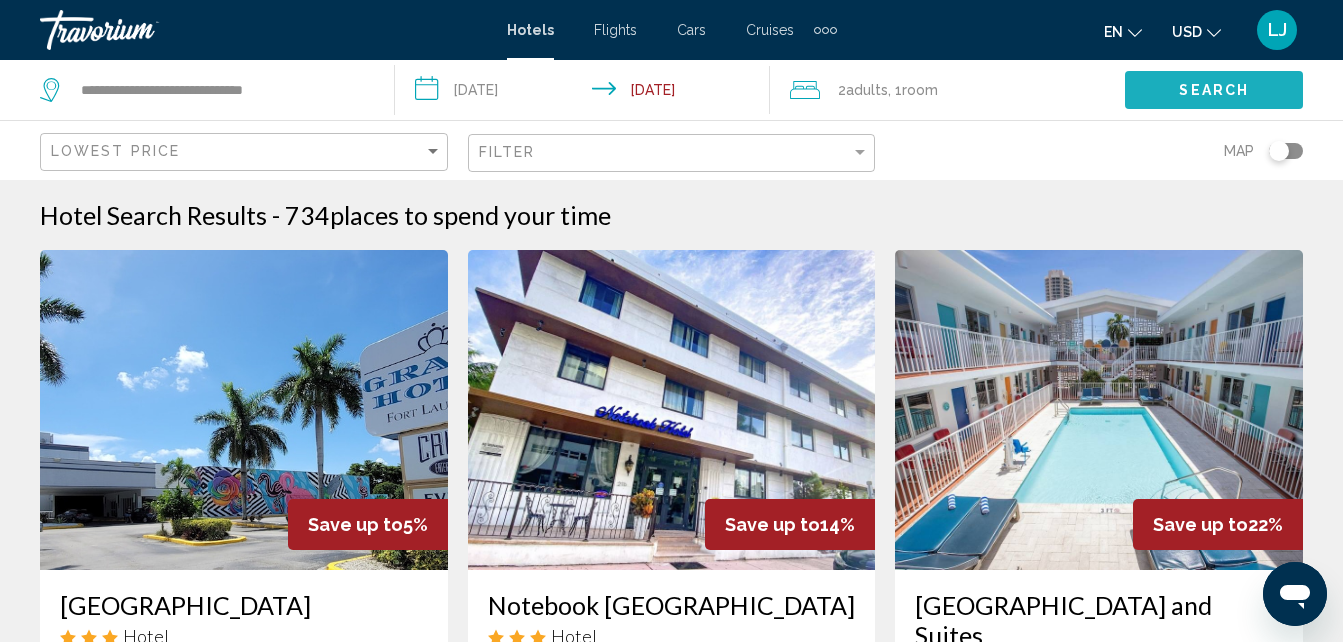 click on "Search" 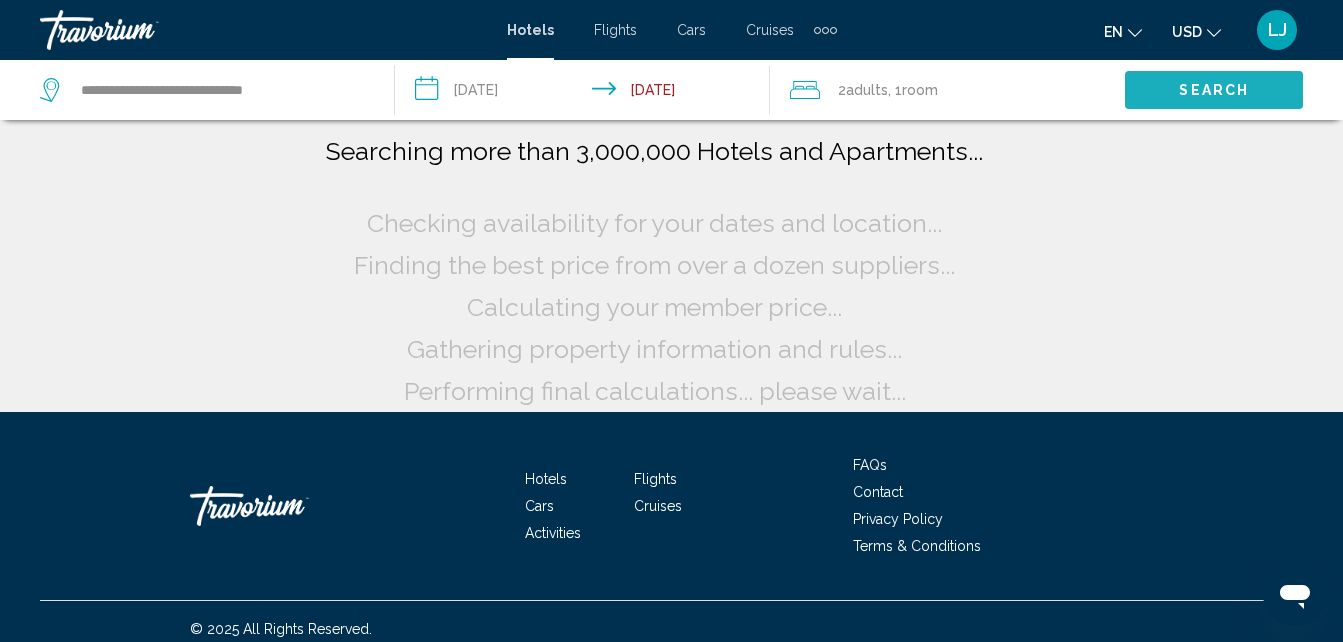 click on "Search" 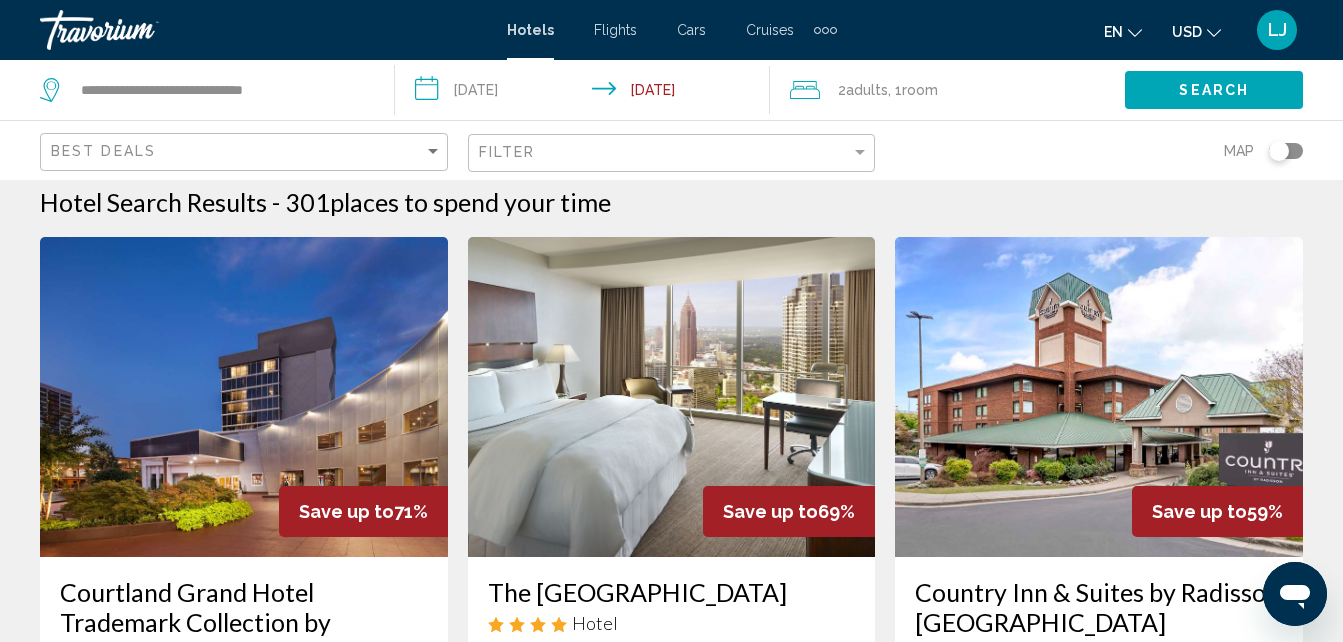 scroll, scrollTop: 0, scrollLeft: 0, axis: both 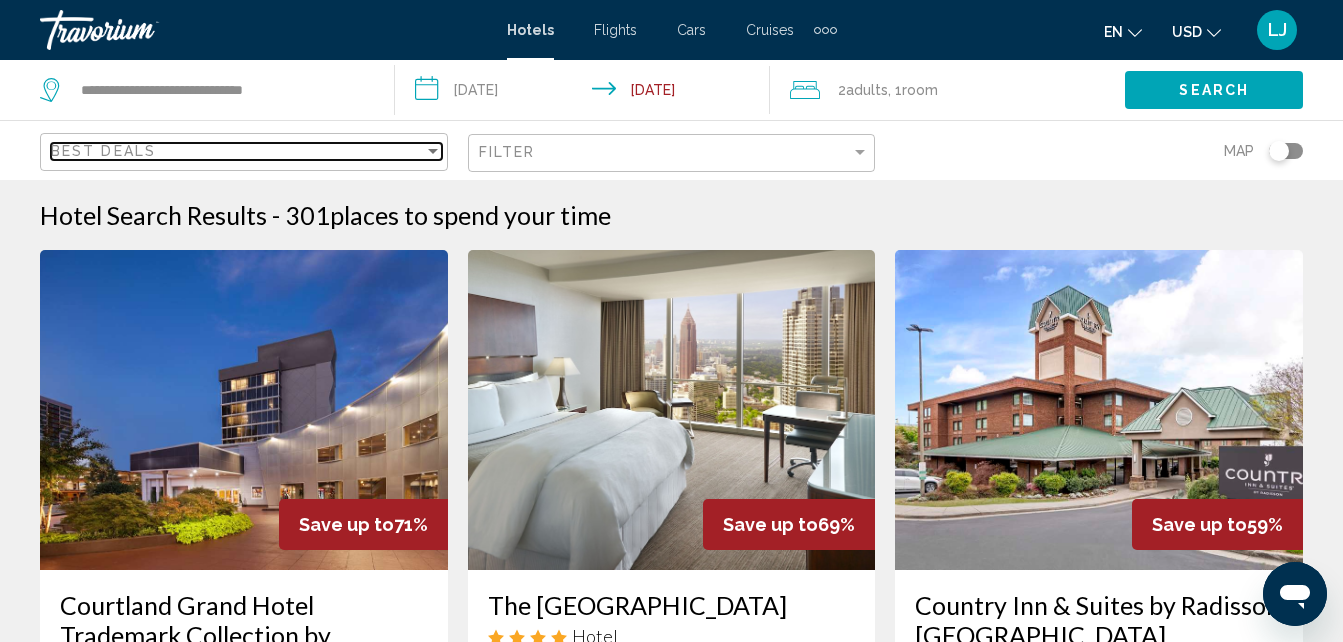 click on "Best Deals" at bounding box center (237, 151) 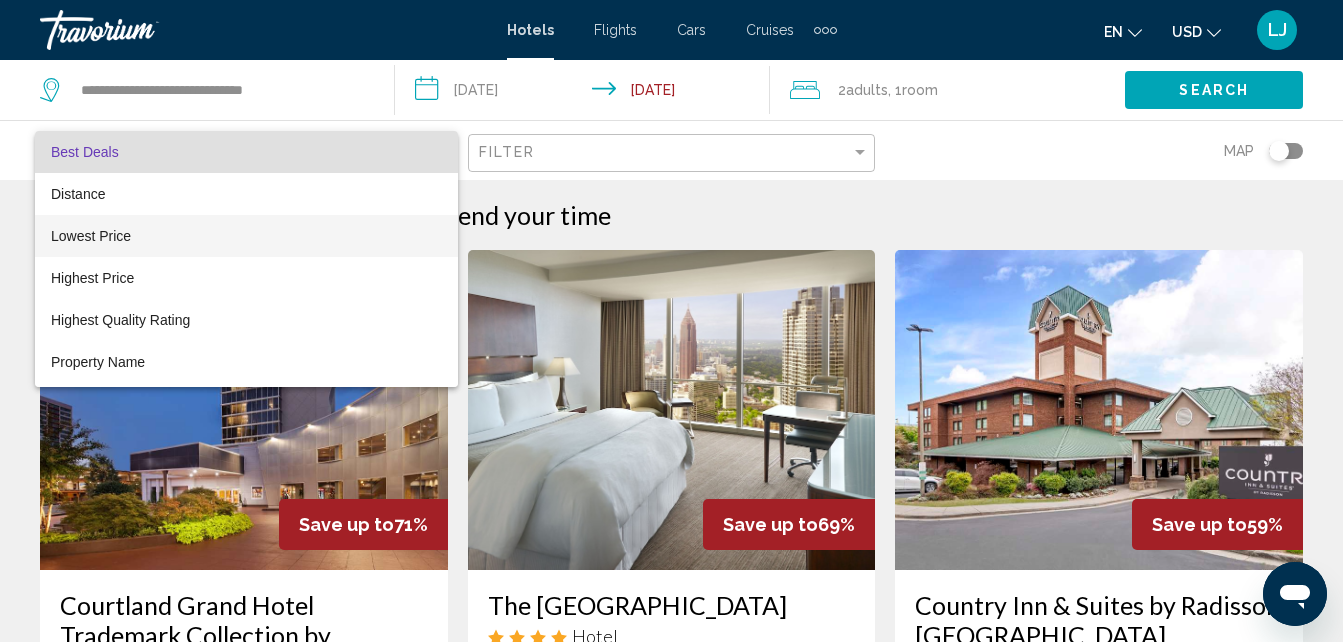 click on "Lowest Price" at bounding box center (246, 236) 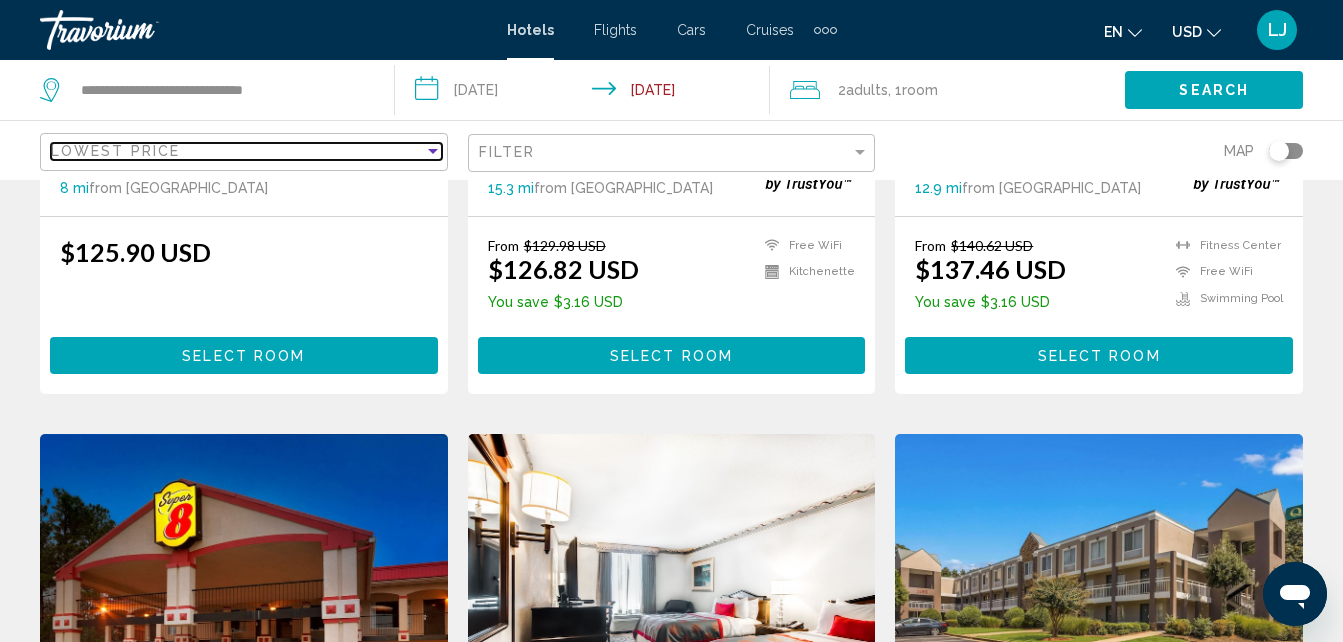 scroll, scrollTop: 625, scrollLeft: 0, axis: vertical 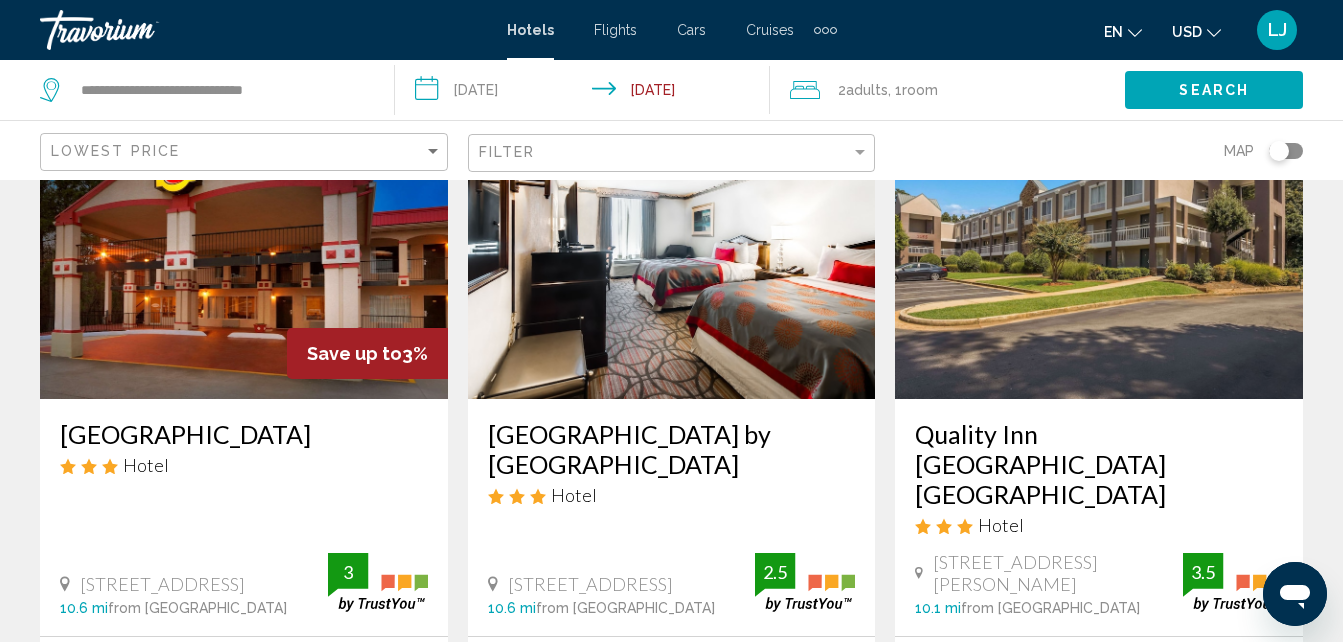 drag, startPoint x: 1339, startPoint y: 253, endPoint x: 1342, endPoint y: 284, distance: 31.144823 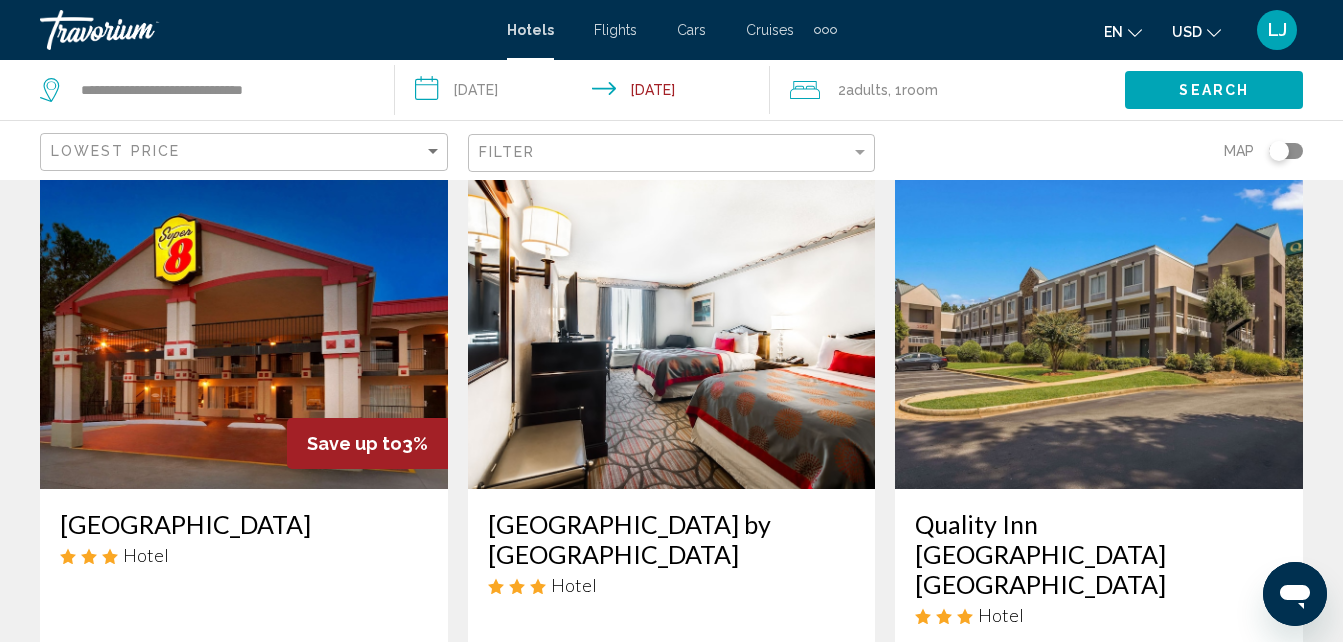 scroll, scrollTop: 0, scrollLeft: 0, axis: both 